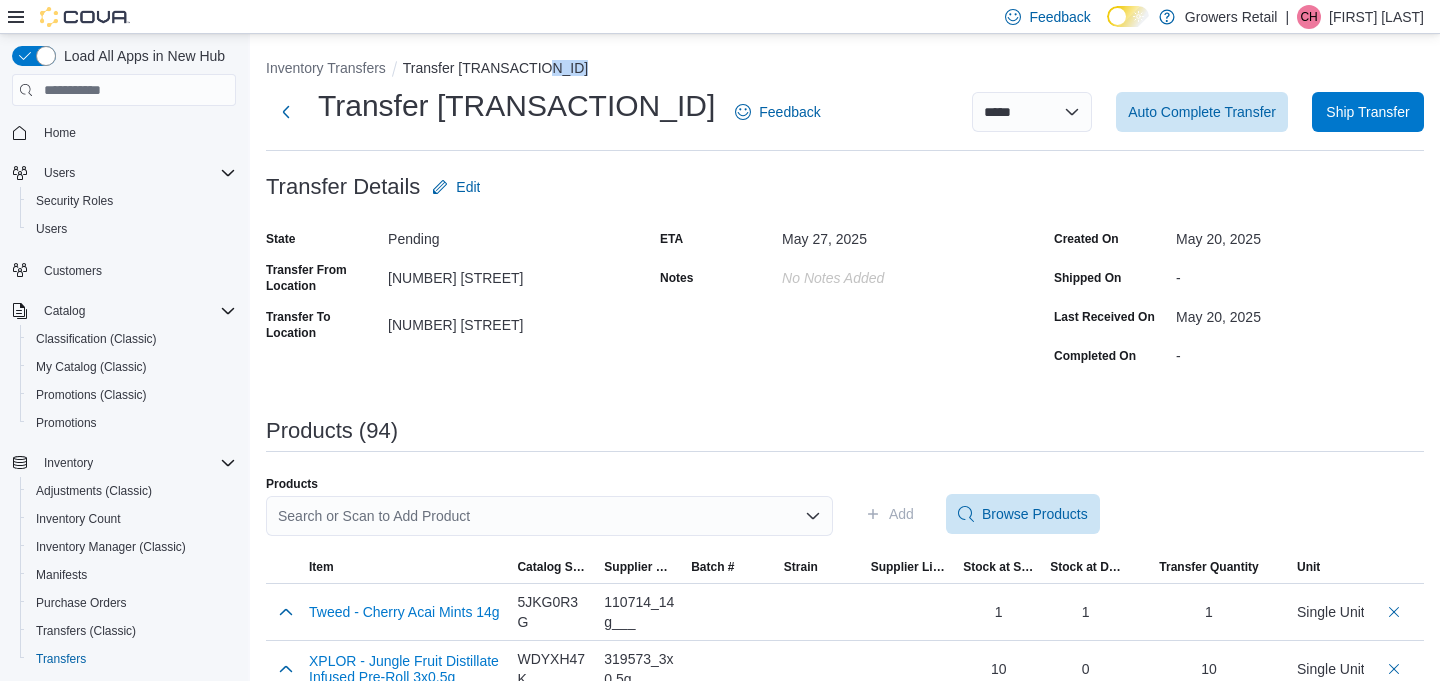 scroll, scrollTop: 0, scrollLeft: 0, axis: both 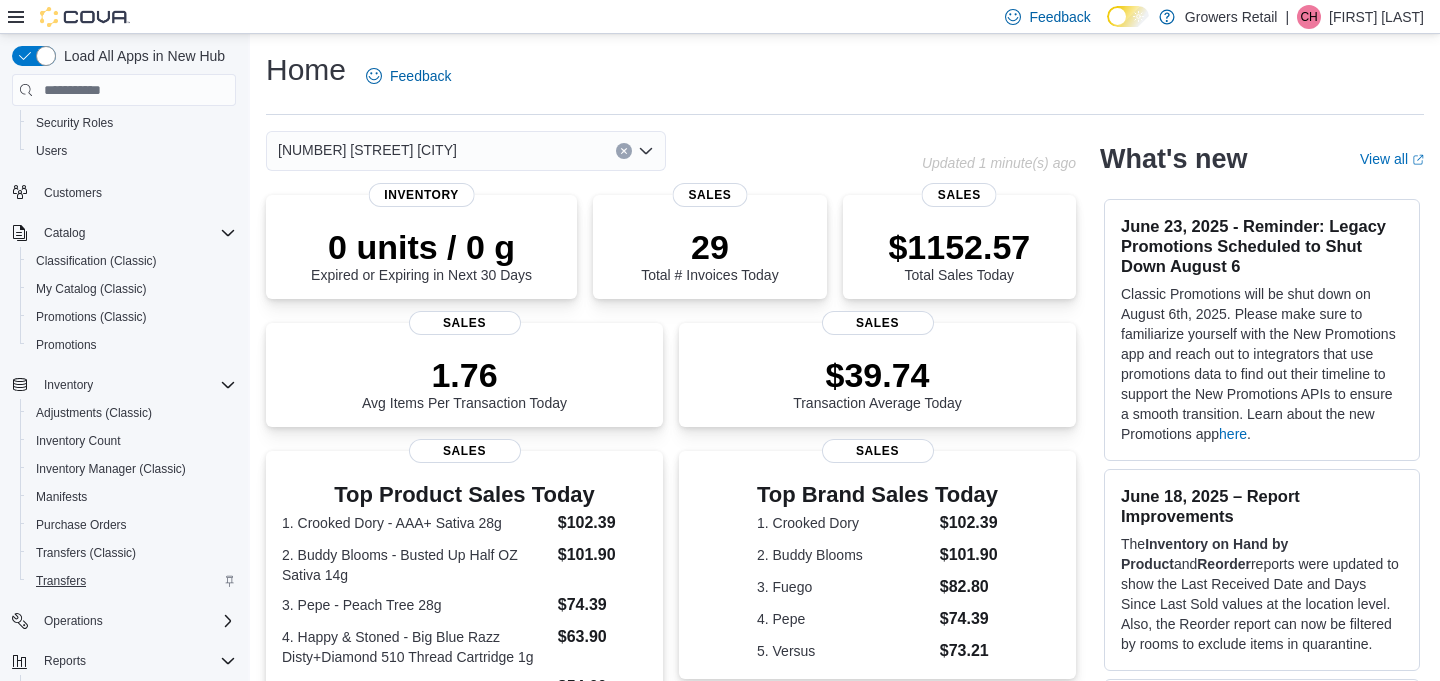 click on "Transfers" at bounding box center [61, 581] 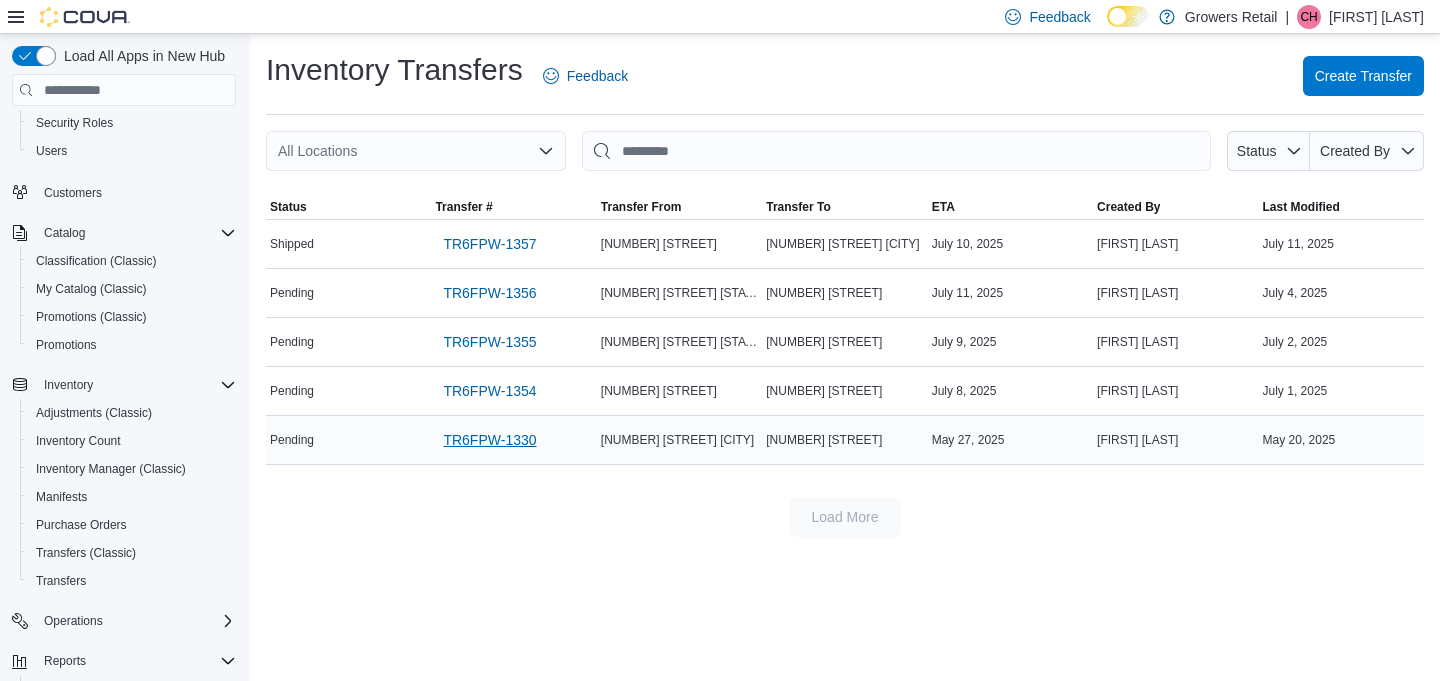 click on "TR6FPW-1330" at bounding box center (489, 440) 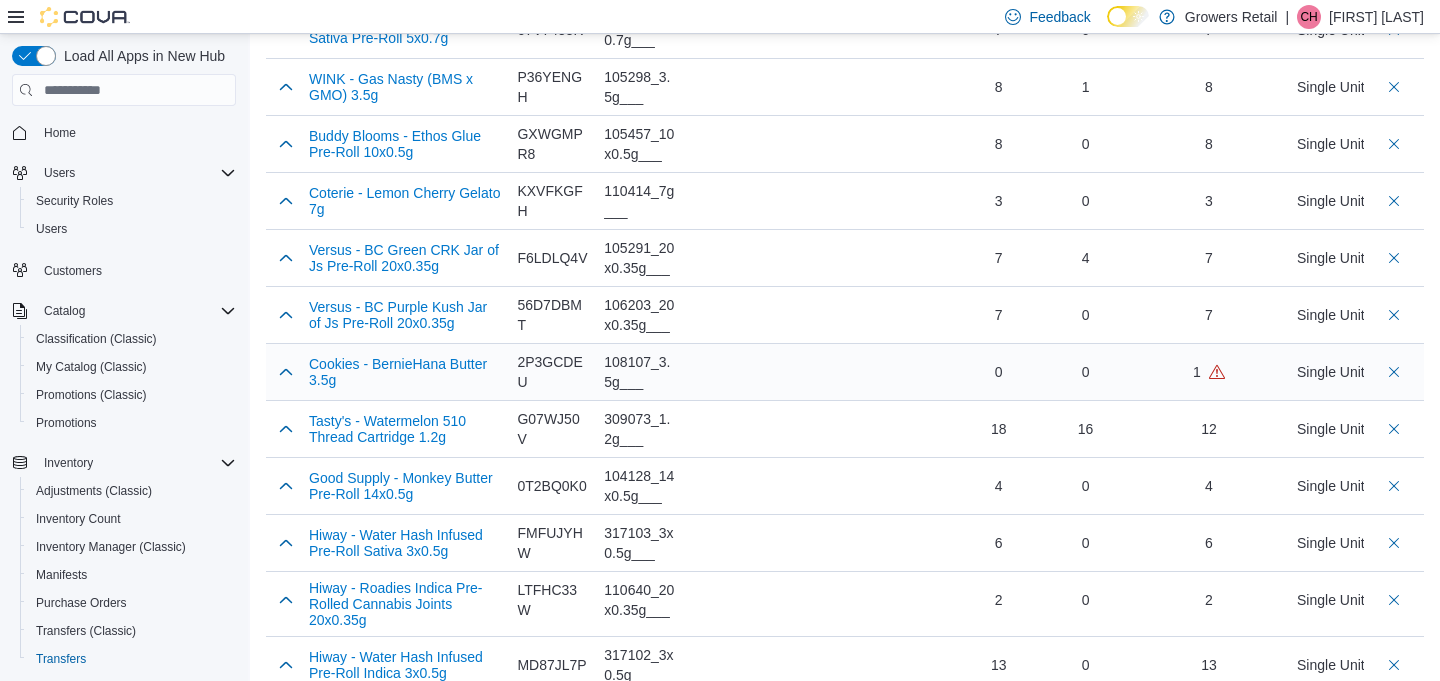 scroll, scrollTop: 5272, scrollLeft: 0, axis: vertical 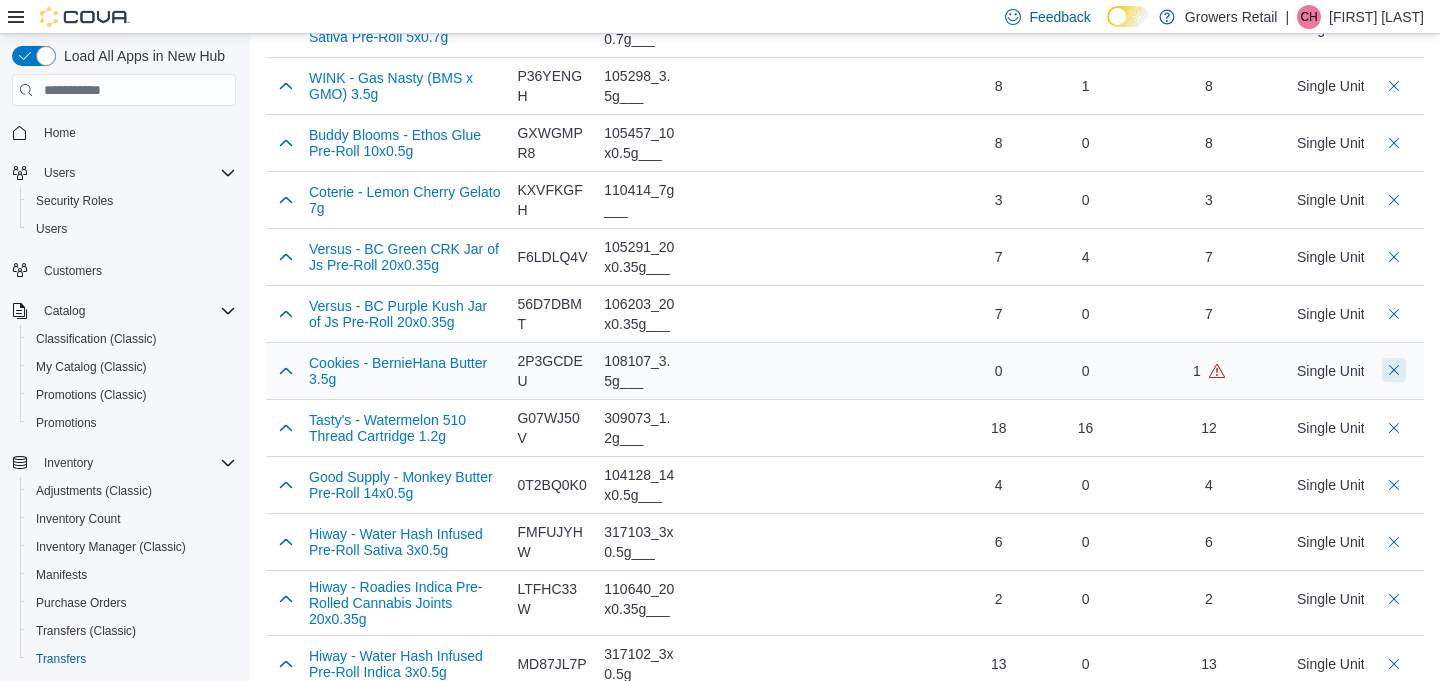 click at bounding box center (1394, 370) 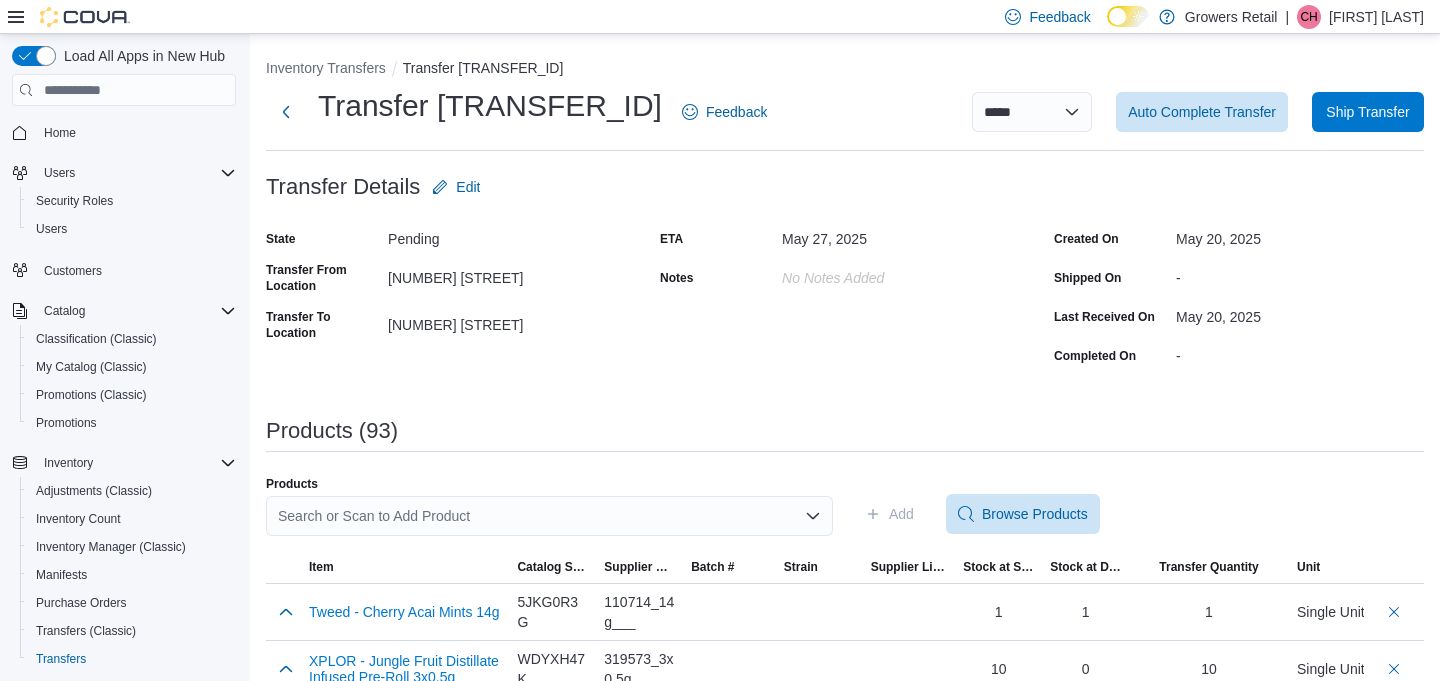 scroll, scrollTop: 0, scrollLeft: 0, axis: both 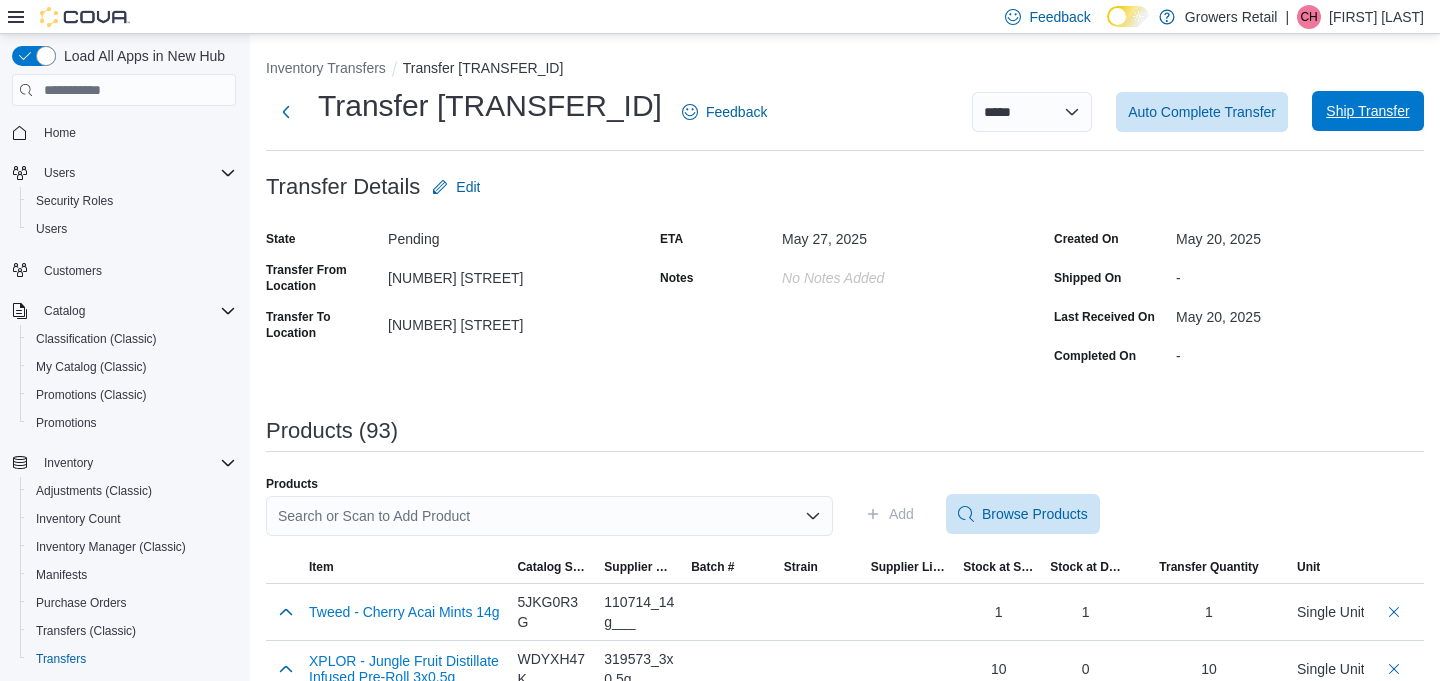 click on "Ship Transfer" at bounding box center [1367, 111] 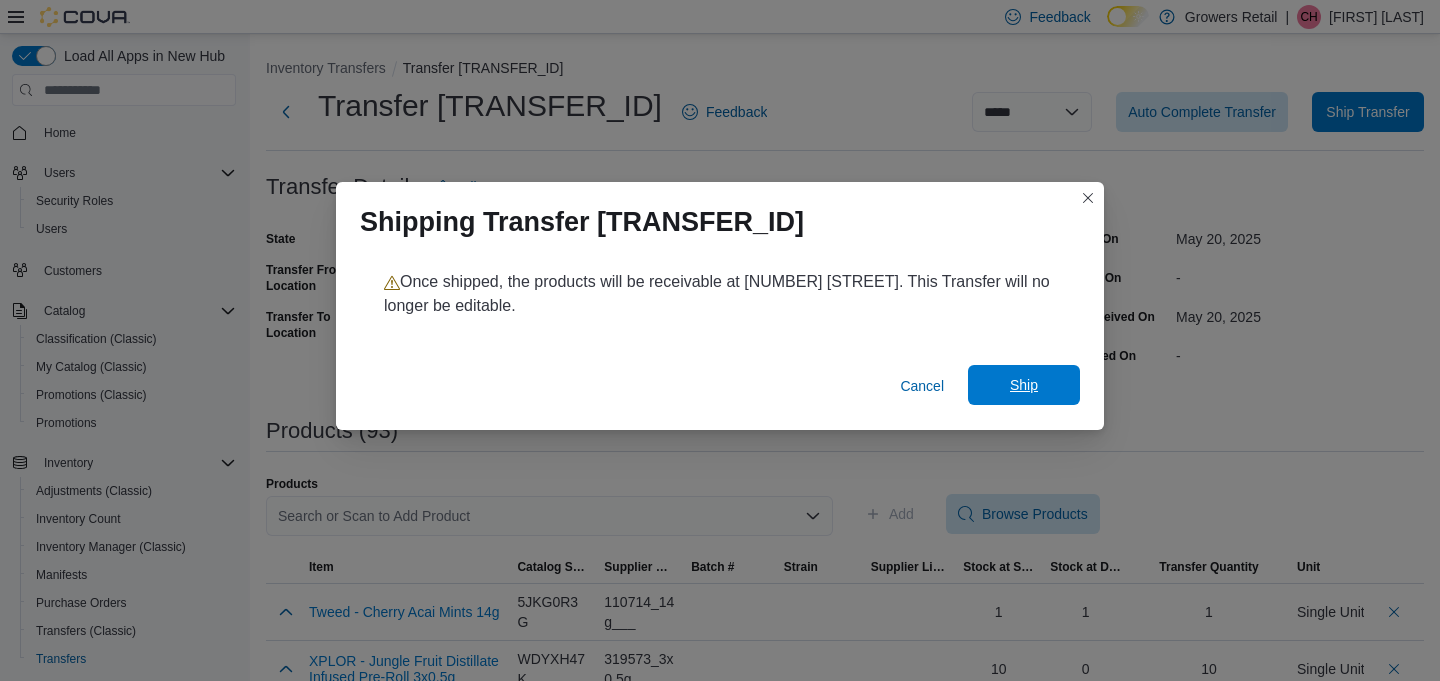 click on "Ship" at bounding box center [1024, 385] 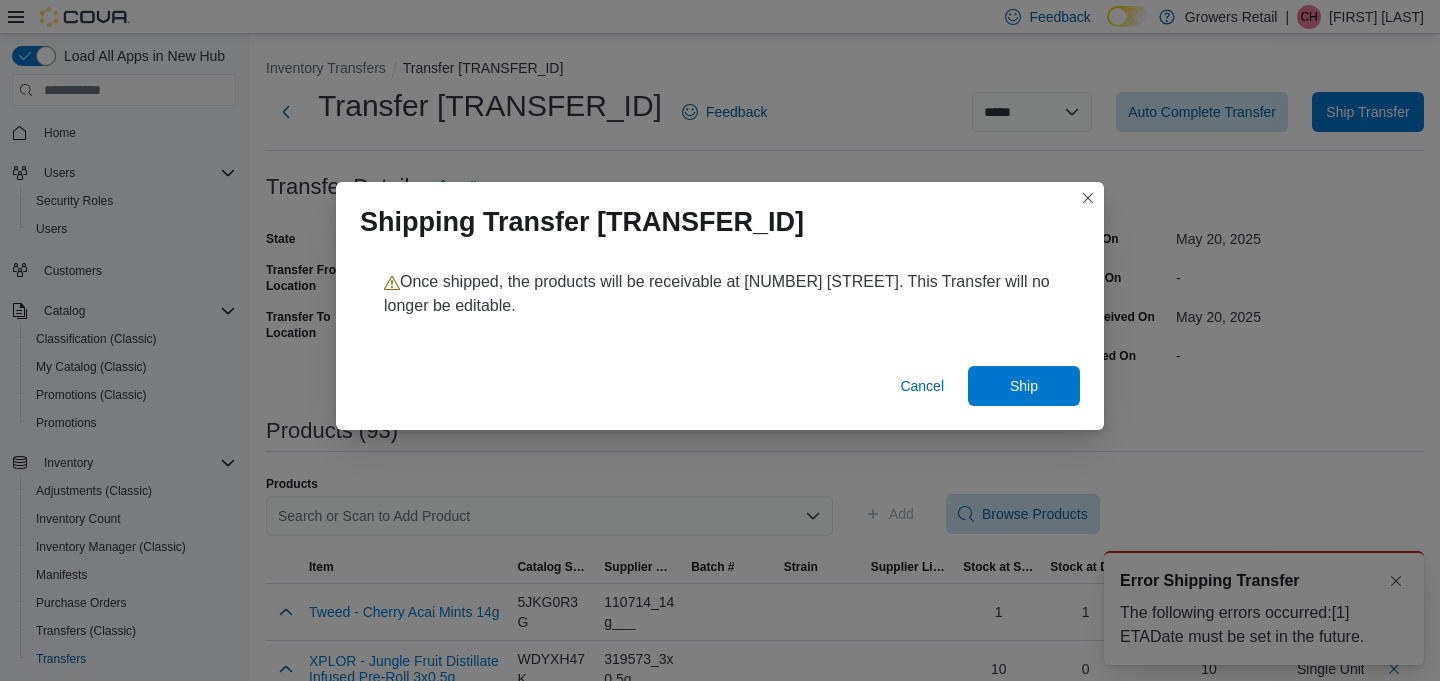 scroll, scrollTop: 0, scrollLeft: 0, axis: both 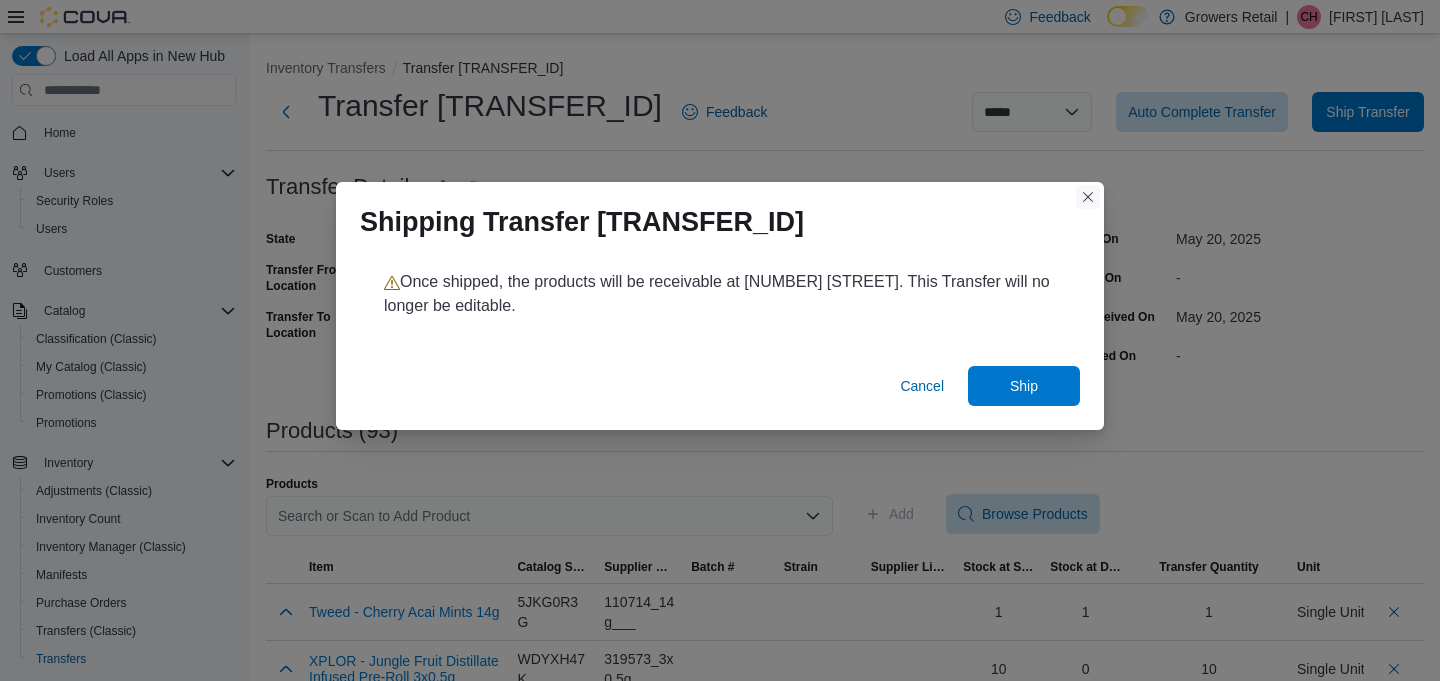 click at bounding box center (1088, 197) 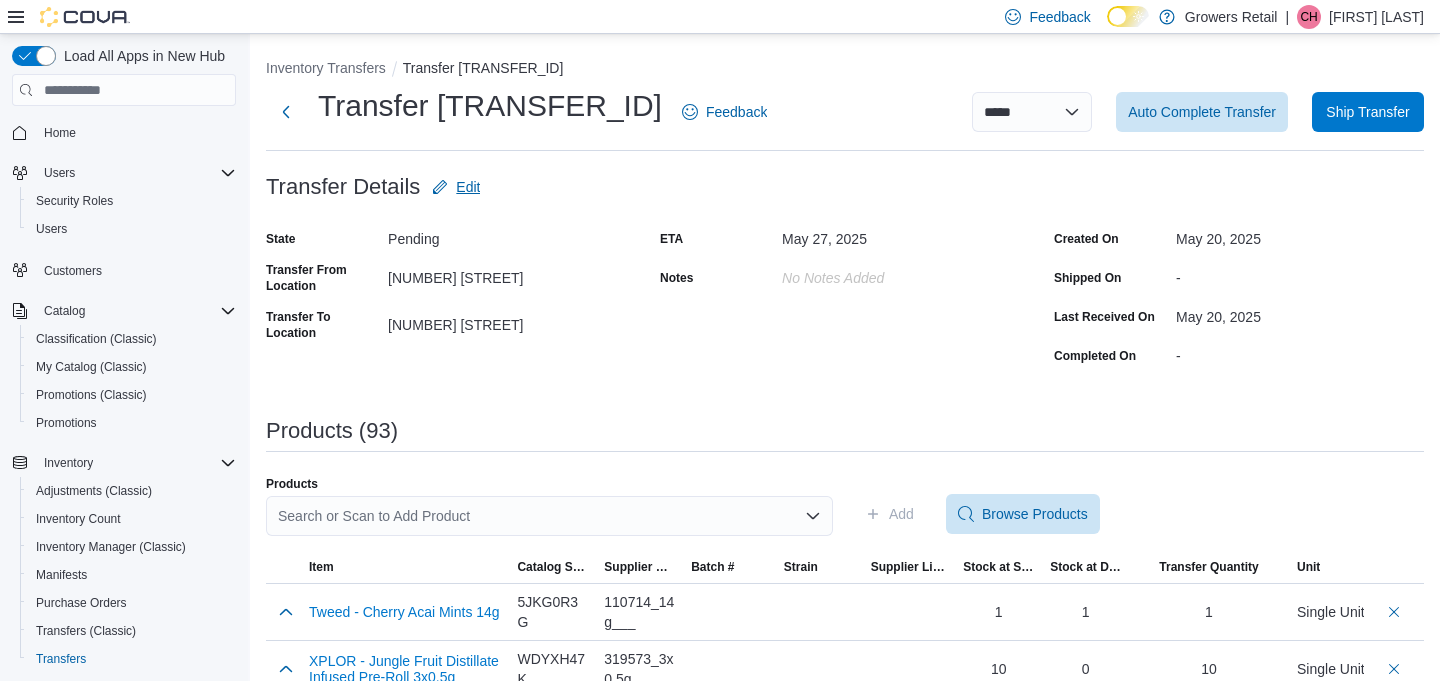 click on "Edit" at bounding box center (468, 187) 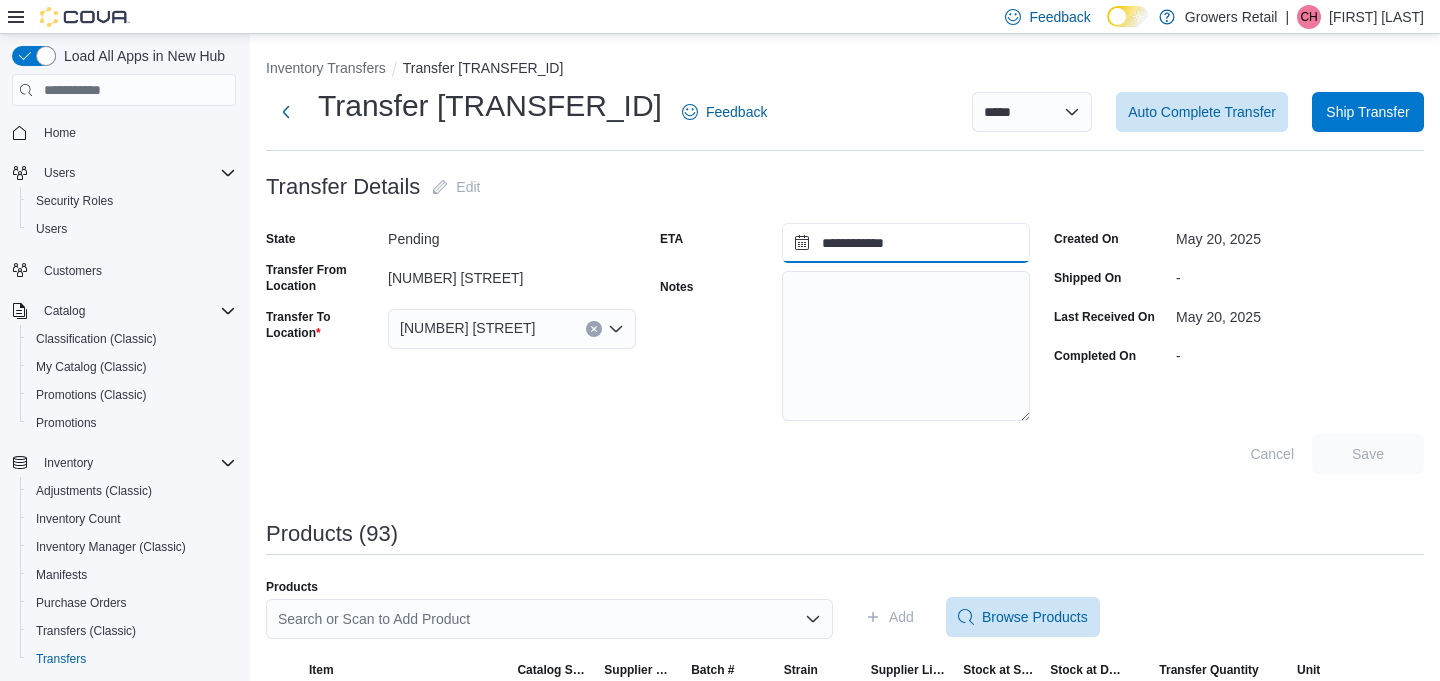 click on "**********" at bounding box center [906, 243] 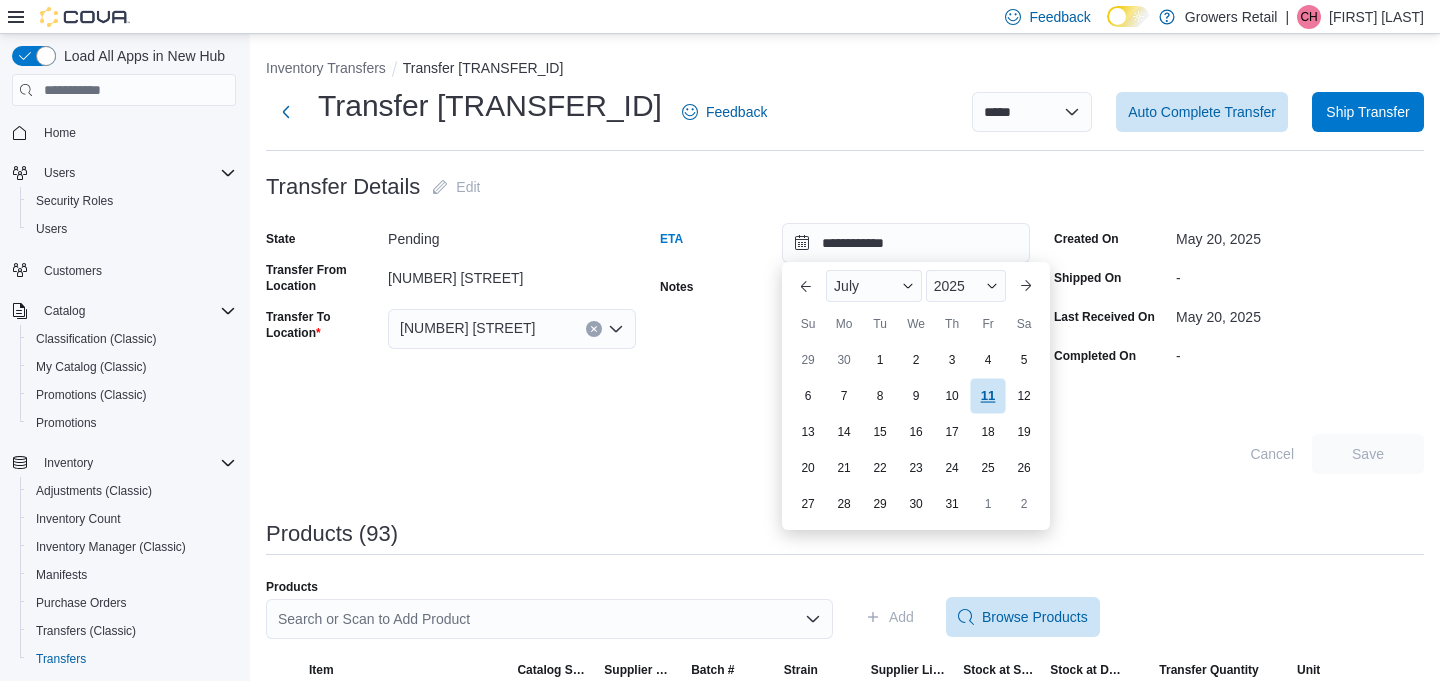 click on "11" at bounding box center [987, 395] 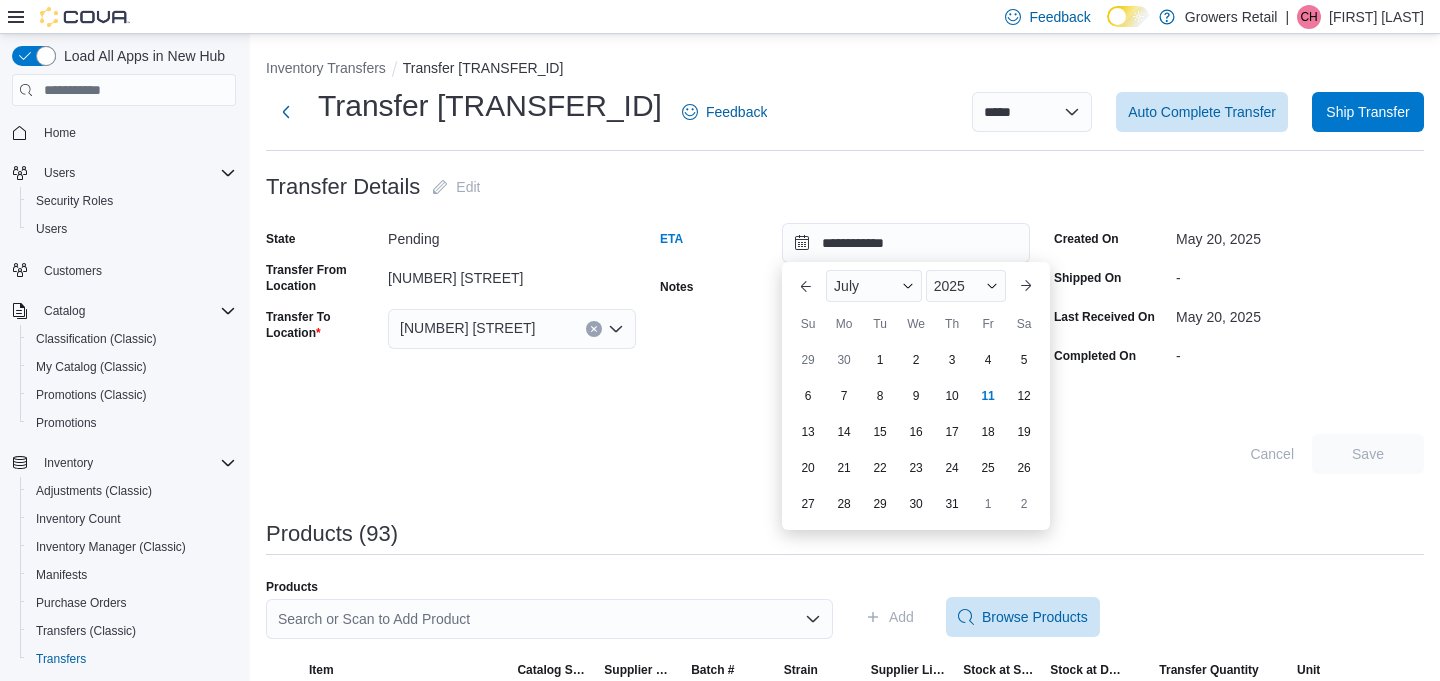 type on "**********" 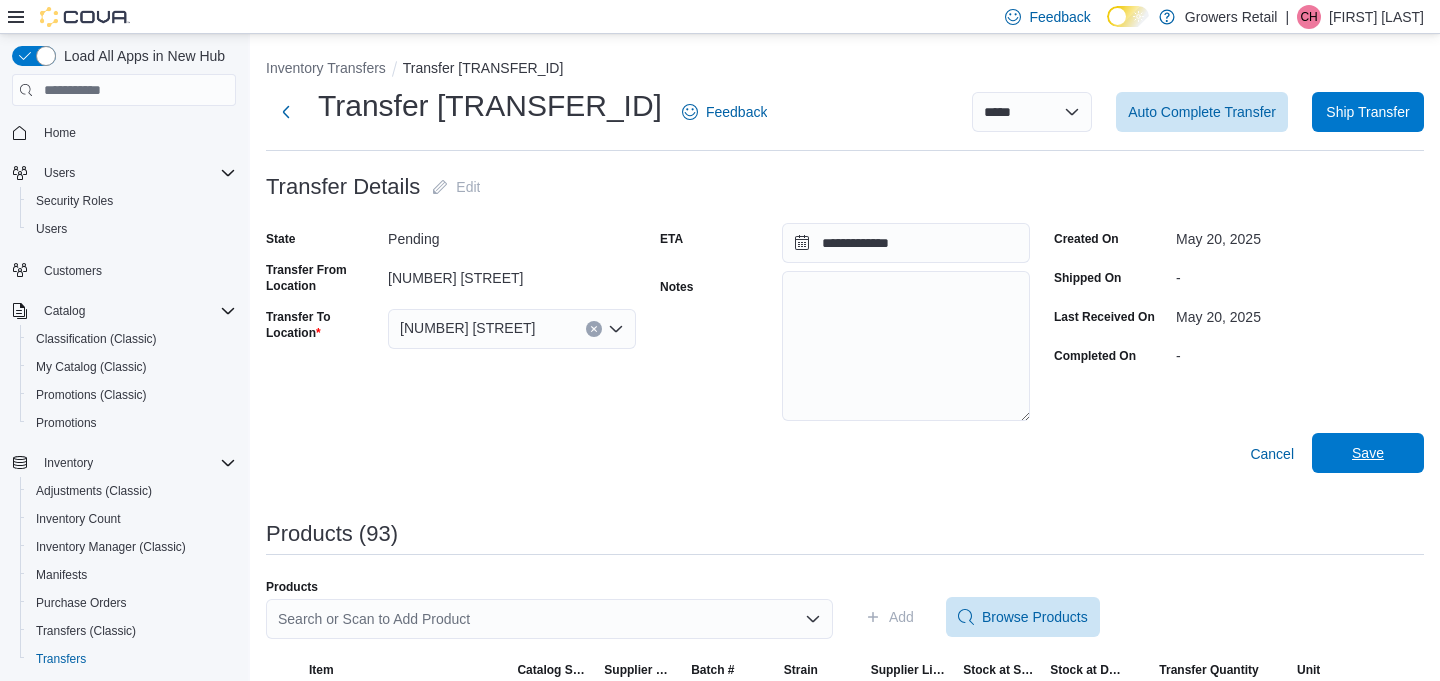 click on "Save" at bounding box center (1368, 453) 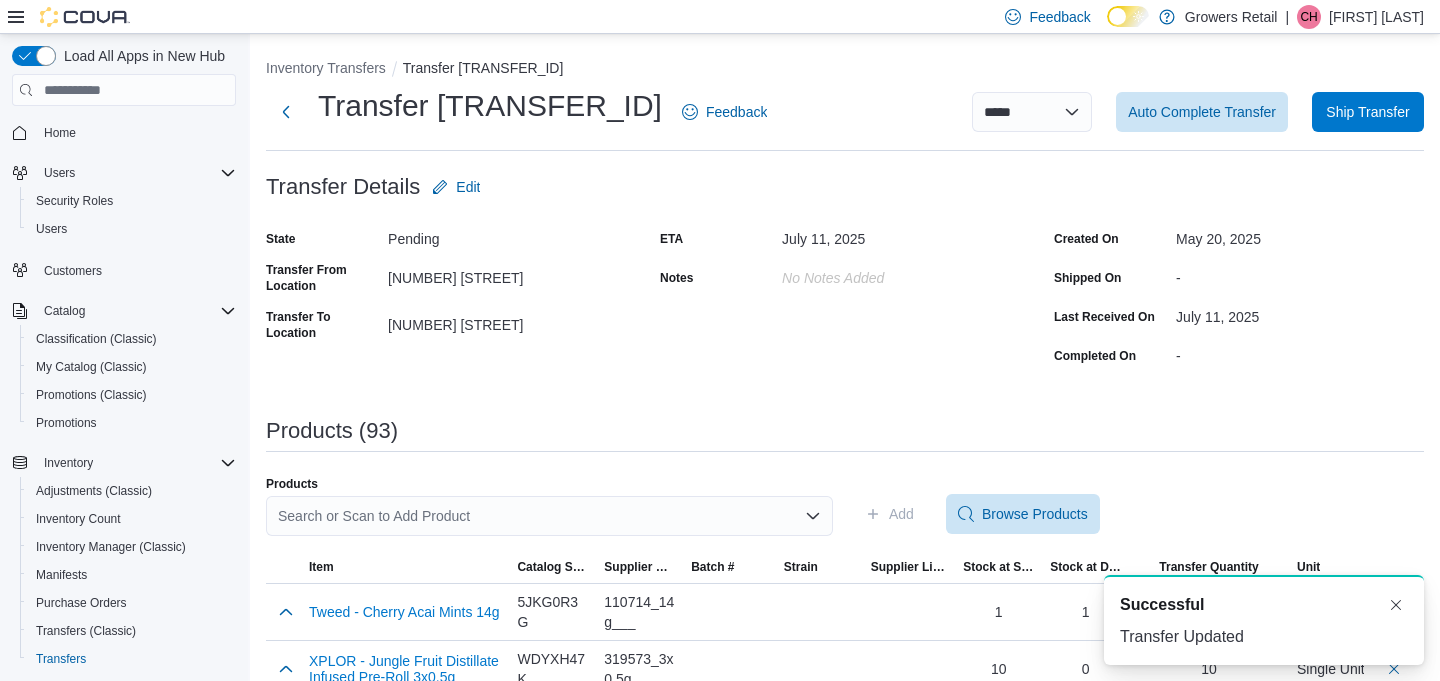 scroll, scrollTop: 0, scrollLeft: 0, axis: both 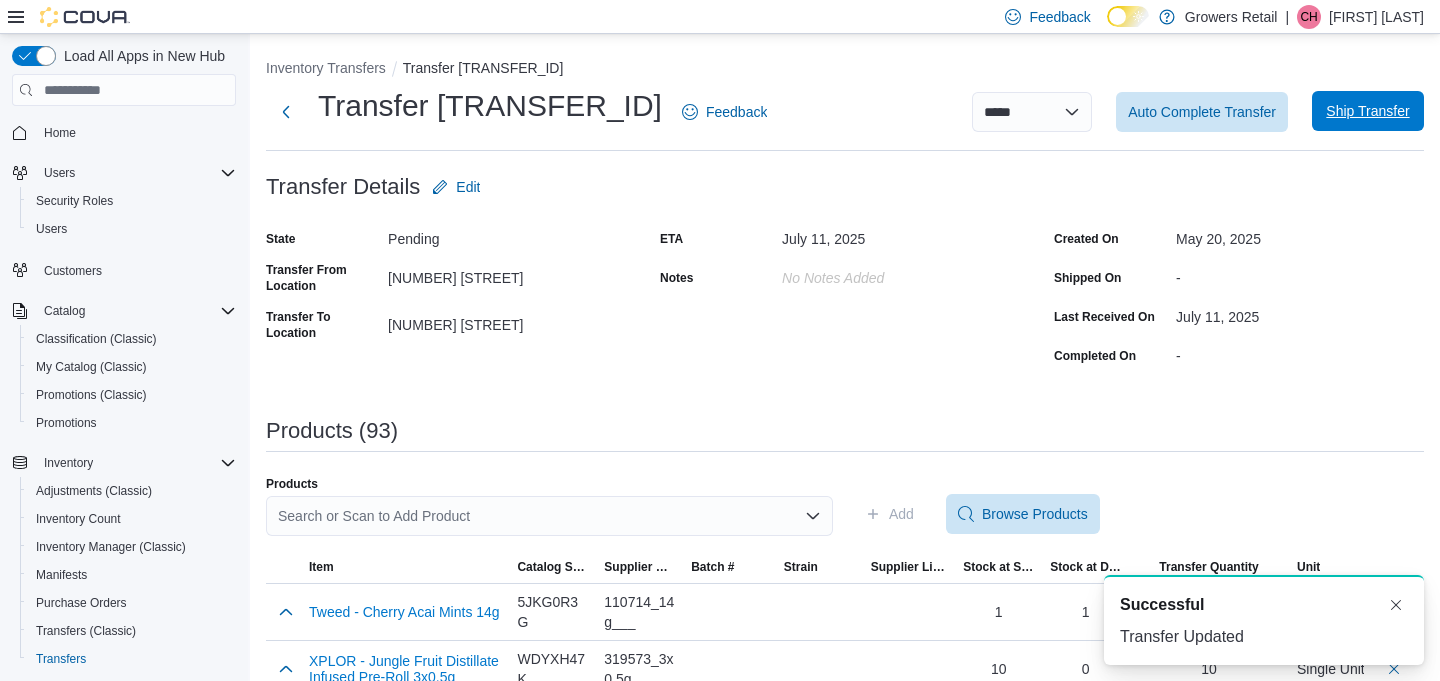 click on "Ship Transfer" at bounding box center [1367, 111] 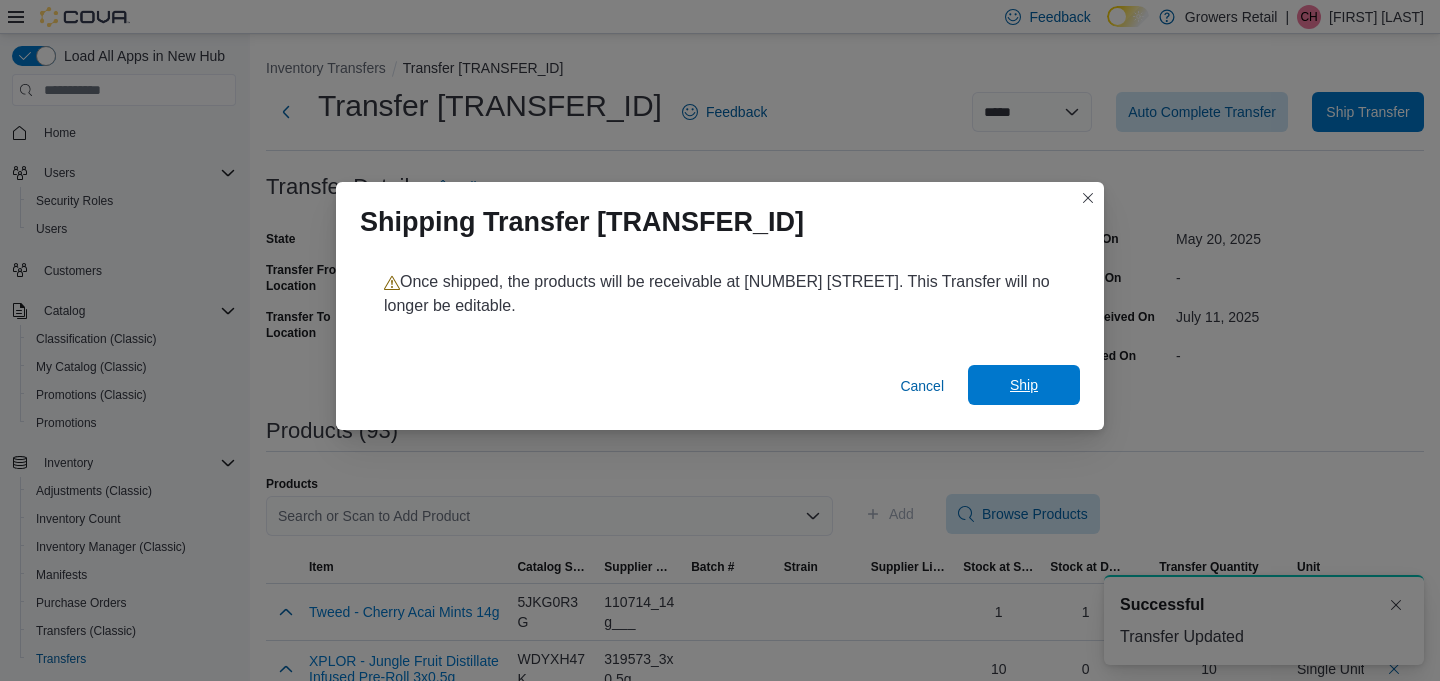 click on "Ship" at bounding box center (1024, 385) 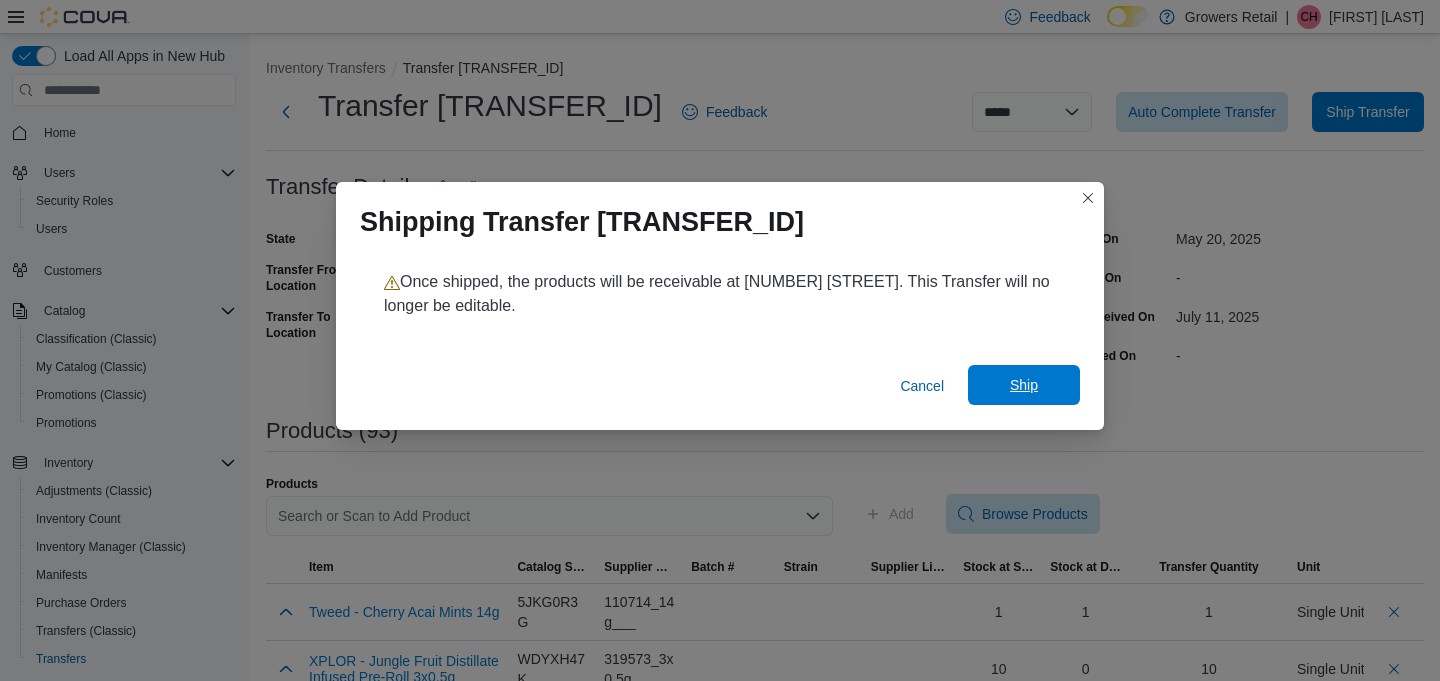 click on "Ship" at bounding box center [1024, 385] 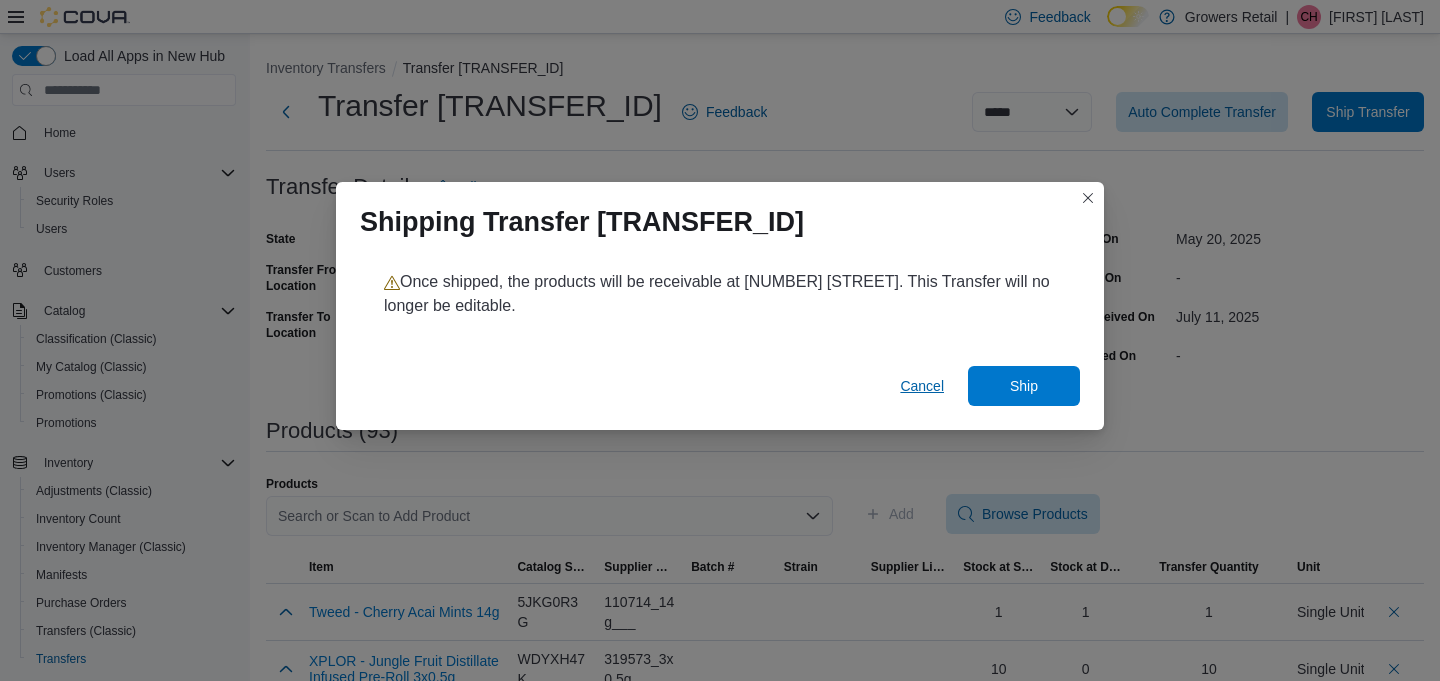 click on "Cancel" at bounding box center (922, 386) 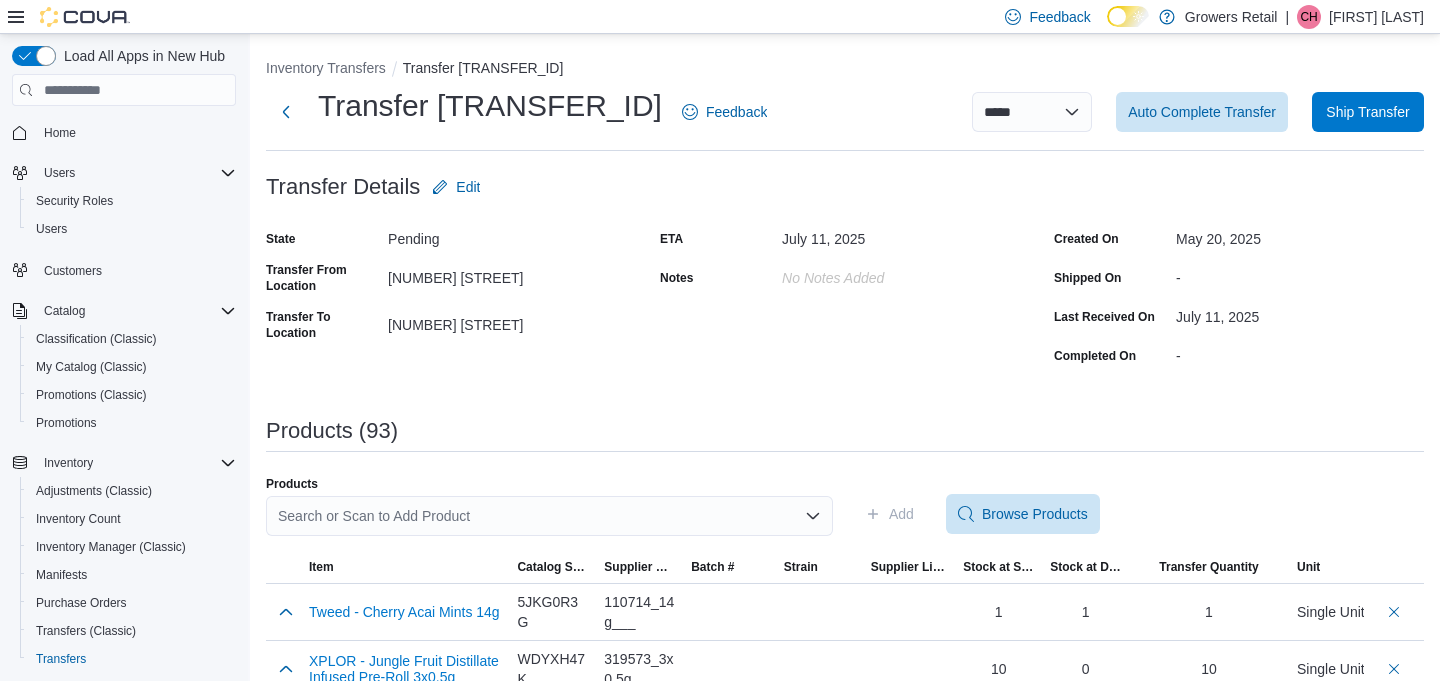 scroll, scrollTop: 0, scrollLeft: 0, axis: both 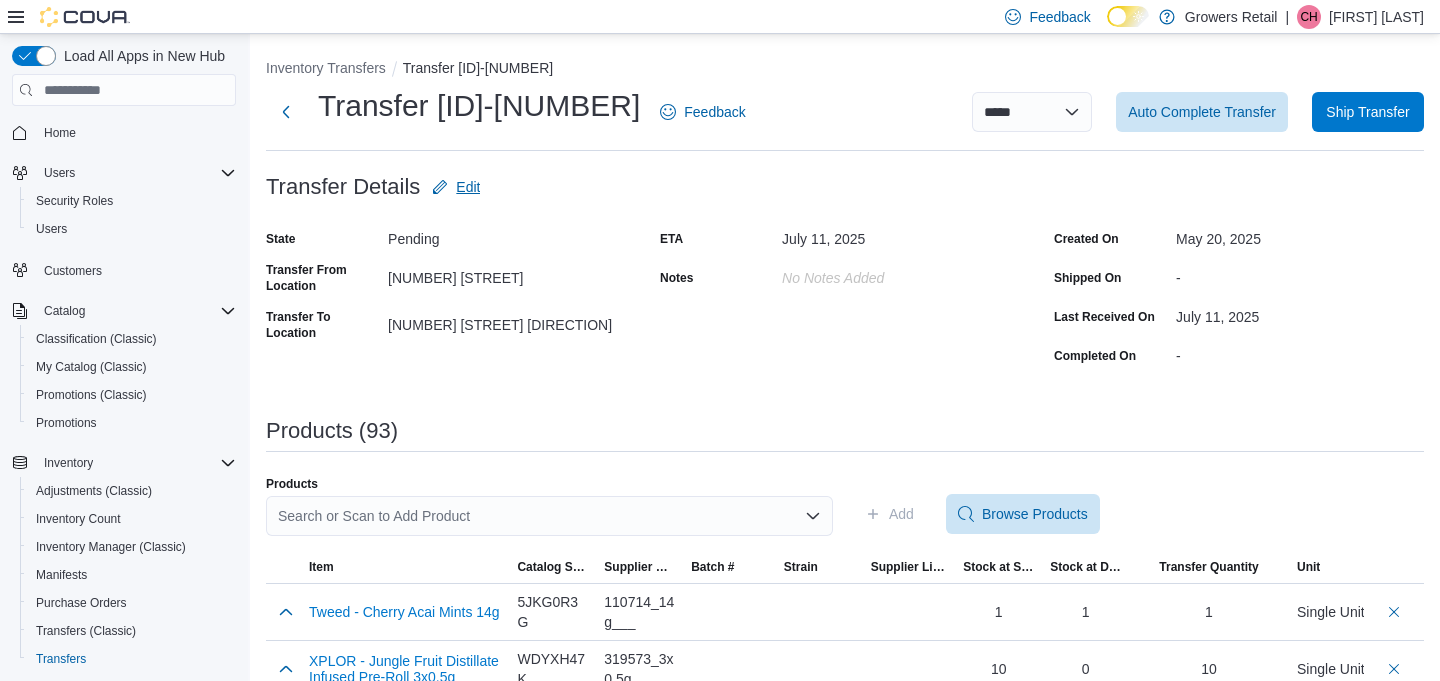 click on "Edit" at bounding box center [468, 187] 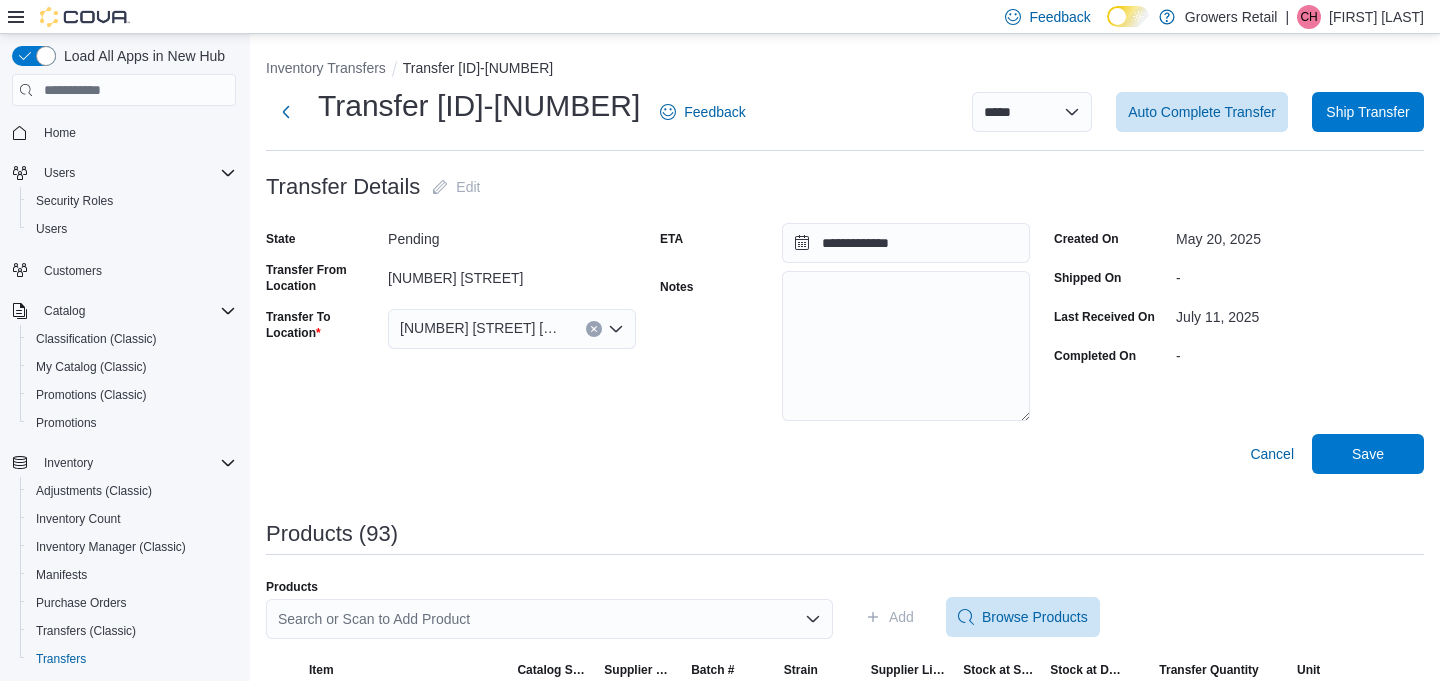 click 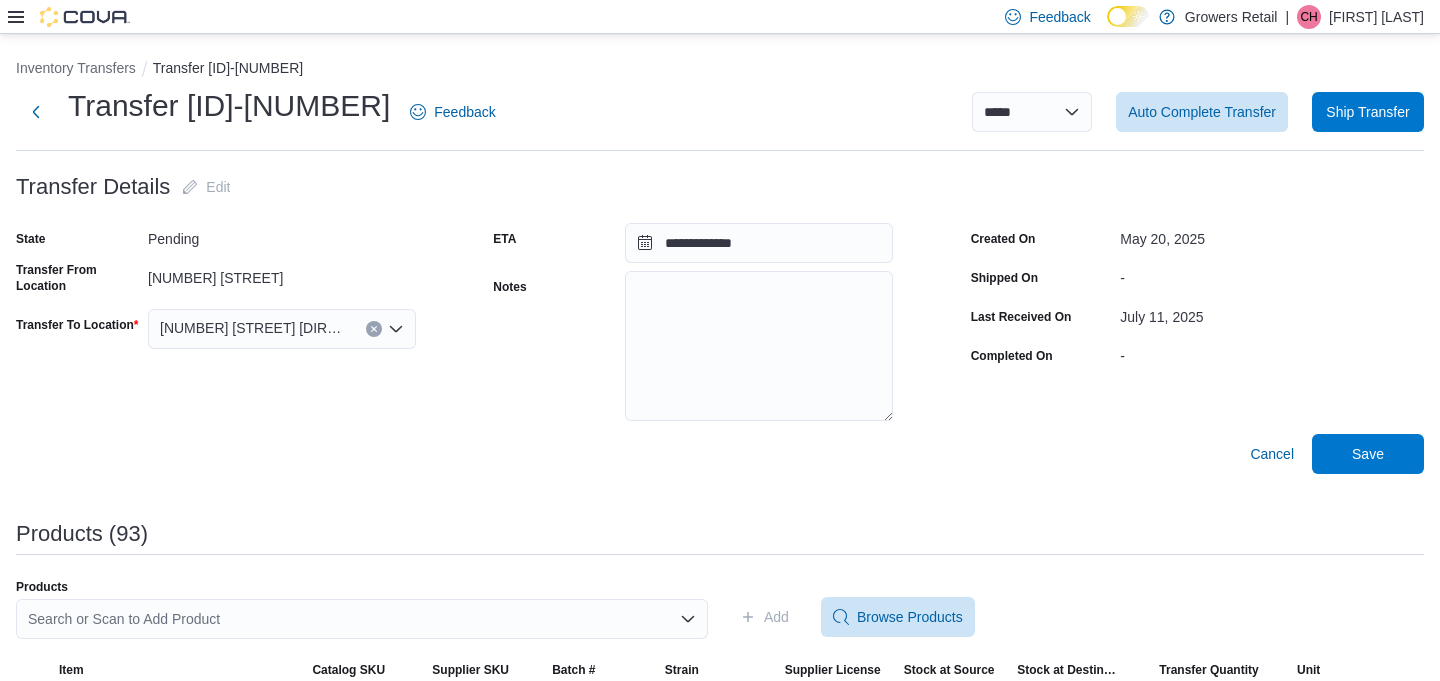 click 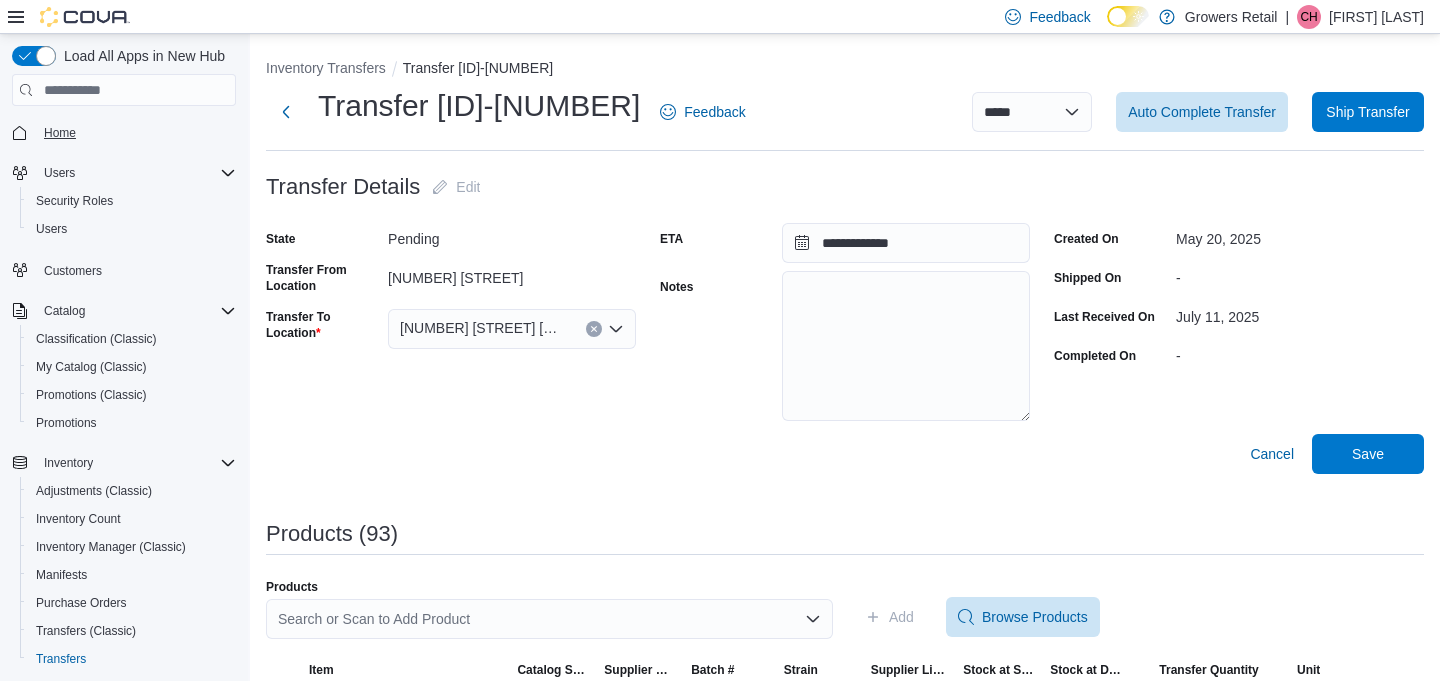 click on "Home" at bounding box center (60, 133) 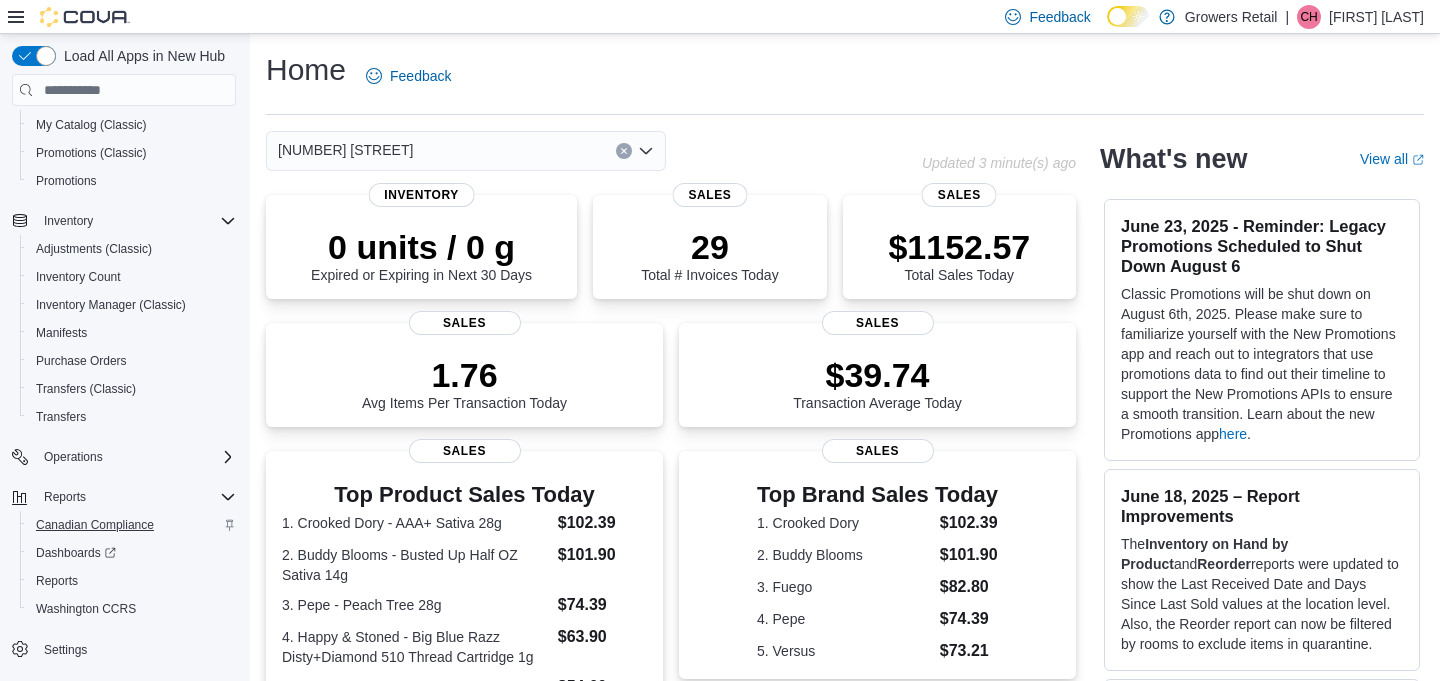 scroll, scrollTop: 244, scrollLeft: 0, axis: vertical 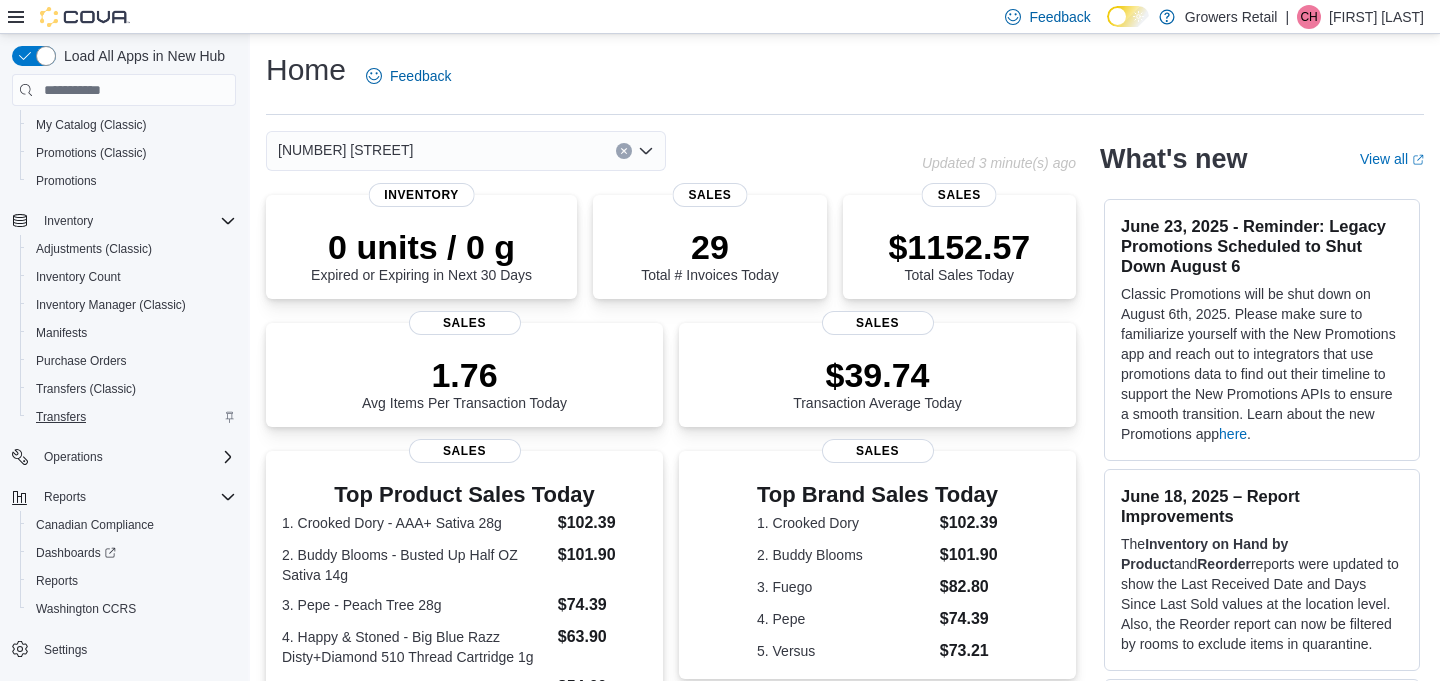 click on "Transfers" at bounding box center [61, 417] 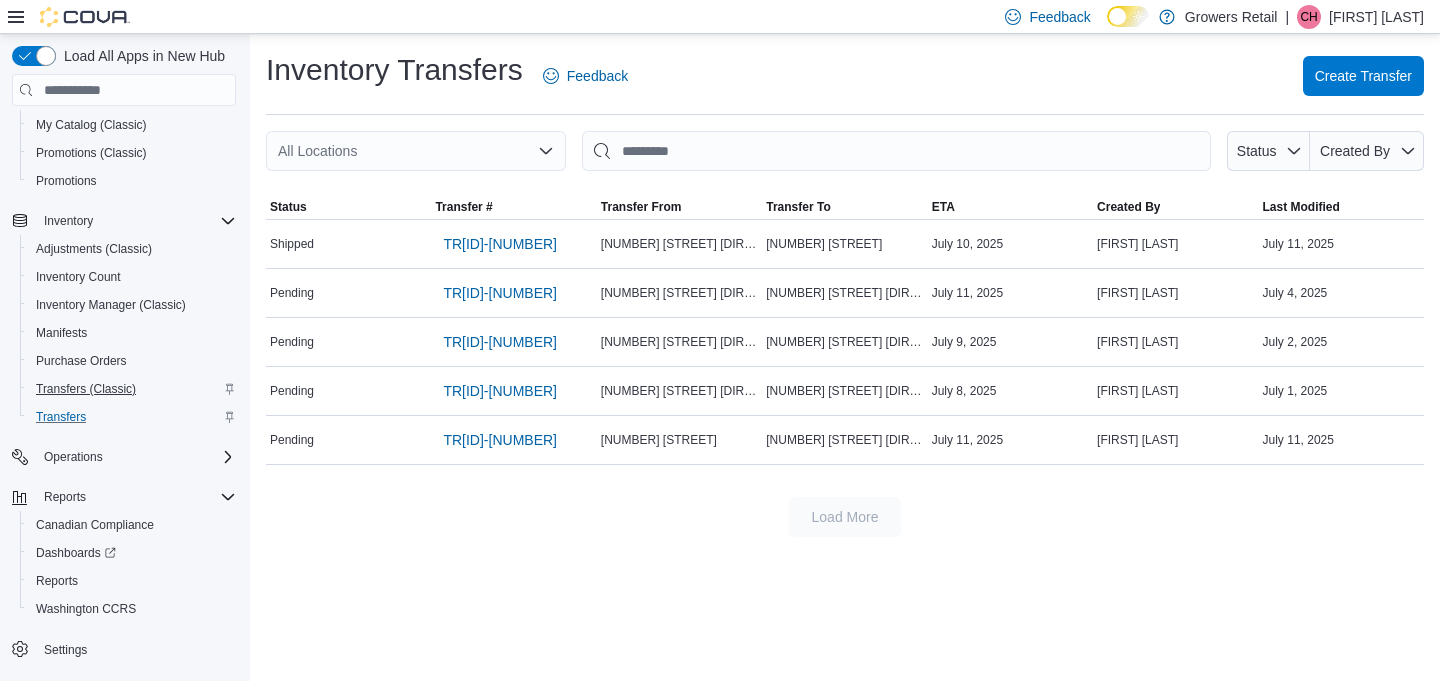click on "Transfers (Classic)" at bounding box center [86, 389] 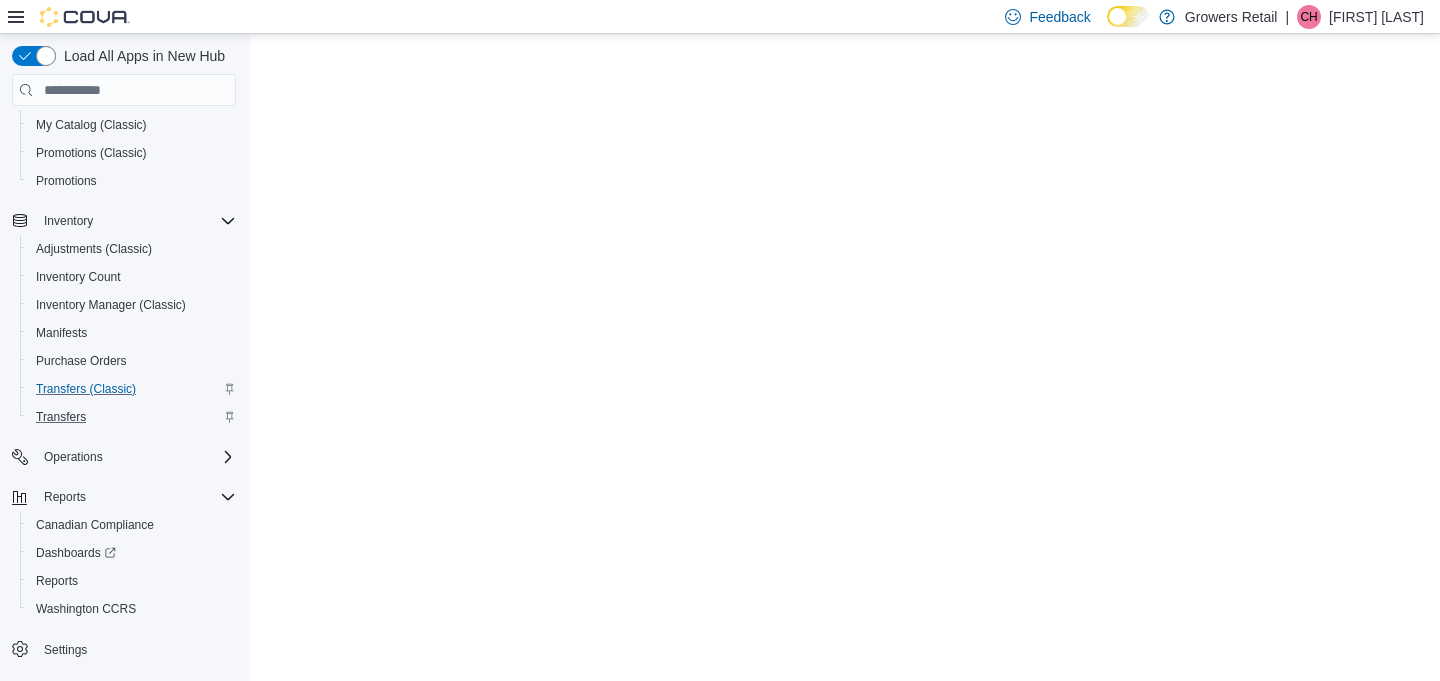 scroll, scrollTop: 0, scrollLeft: 0, axis: both 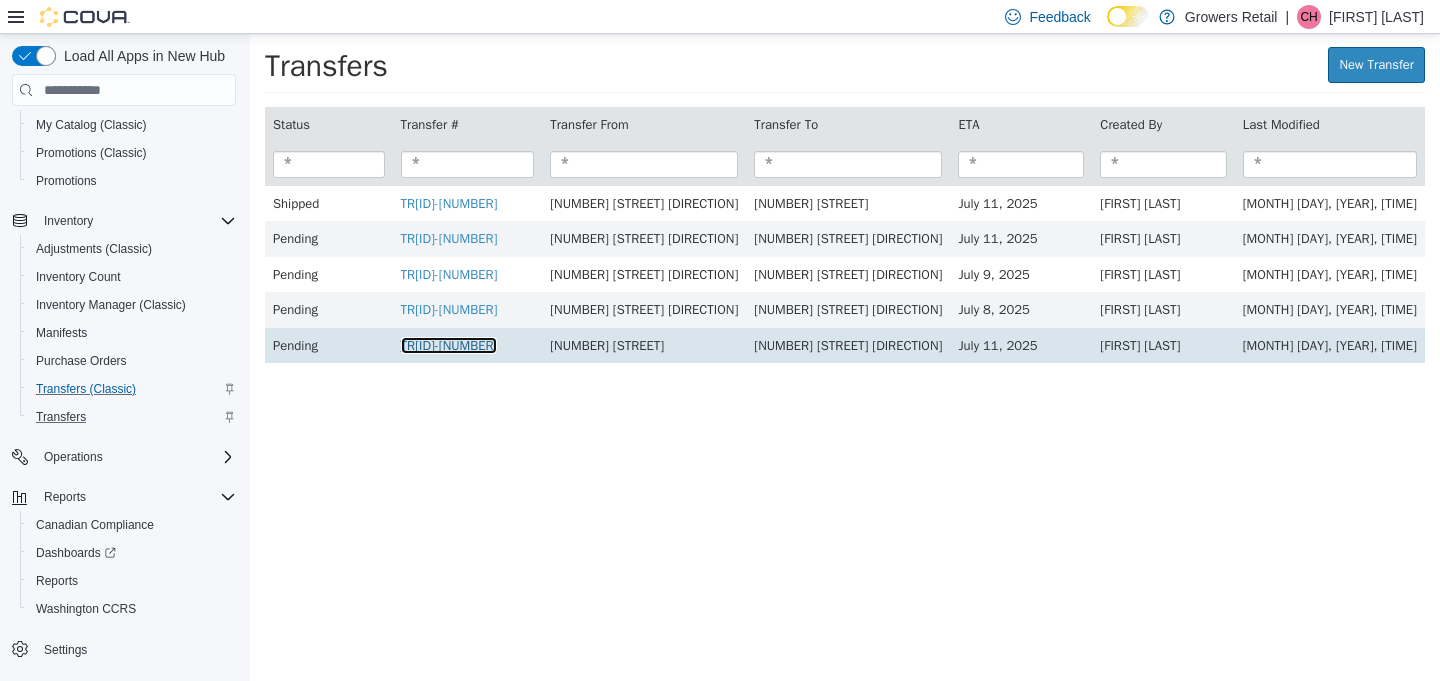 click on "TR[ID]-[NUMBER]" at bounding box center (449, 345) 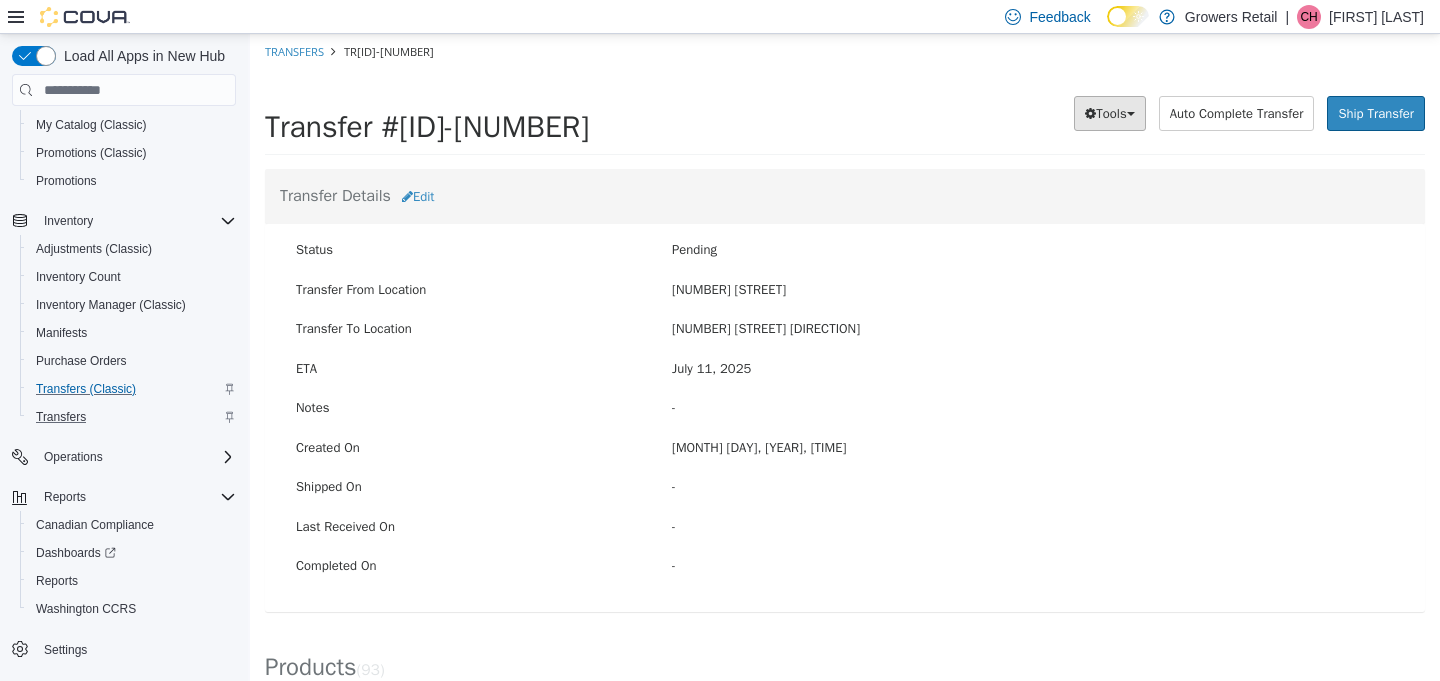 click on "Tools" at bounding box center (1111, 113) 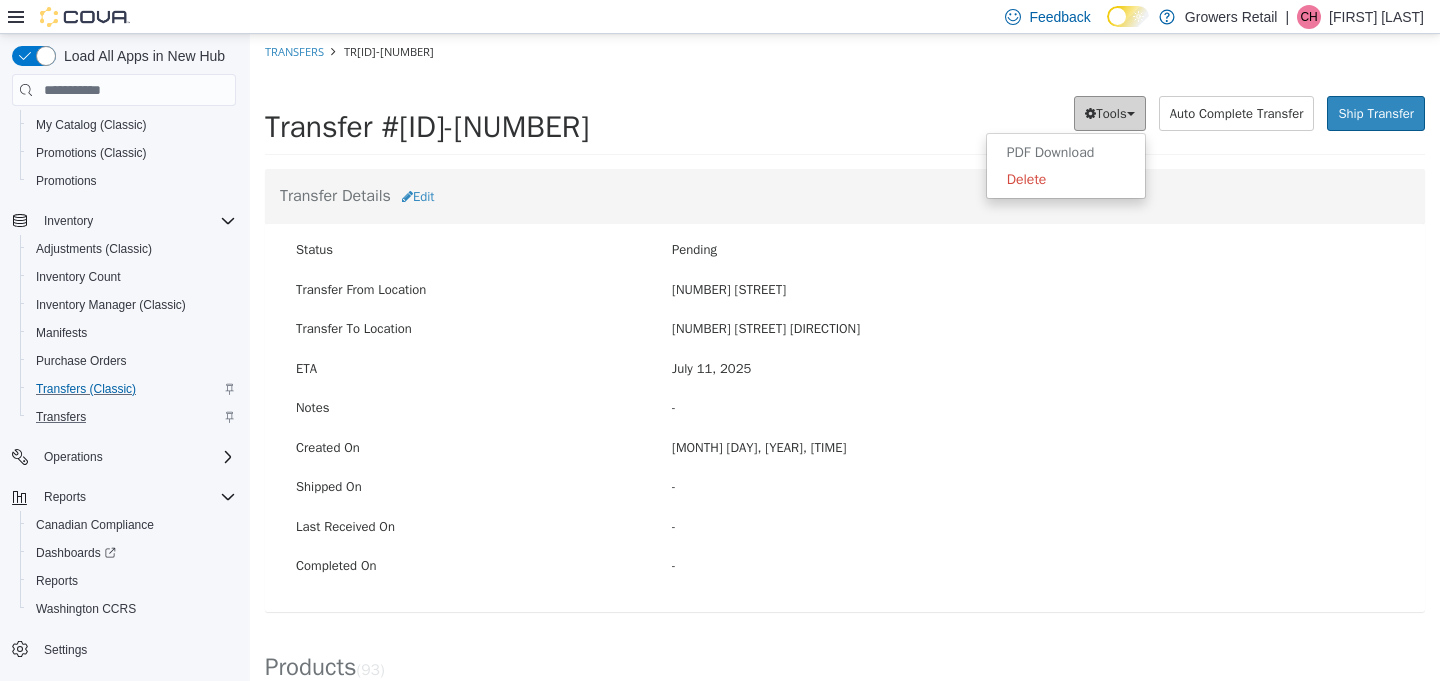 click on "Tools" at bounding box center [1111, 113] 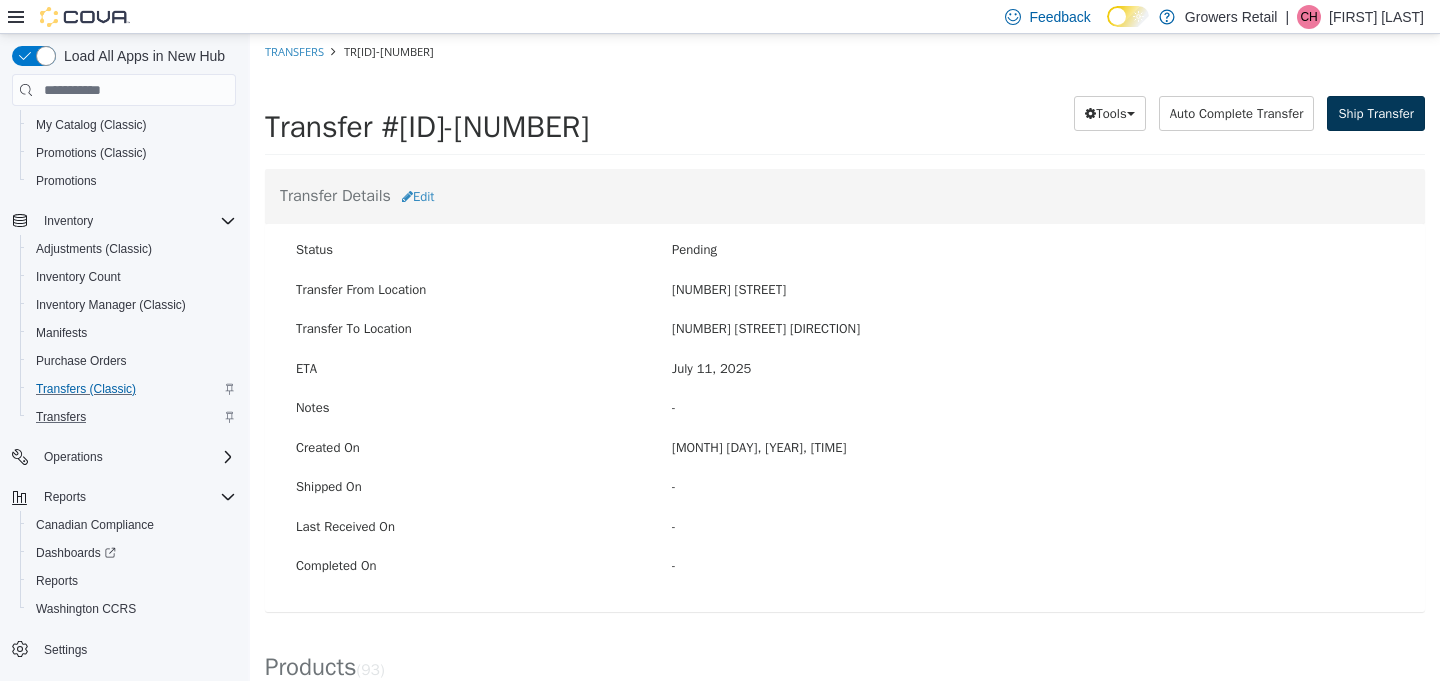 click on "Ship Transfer" at bounding box center [1376, 114] 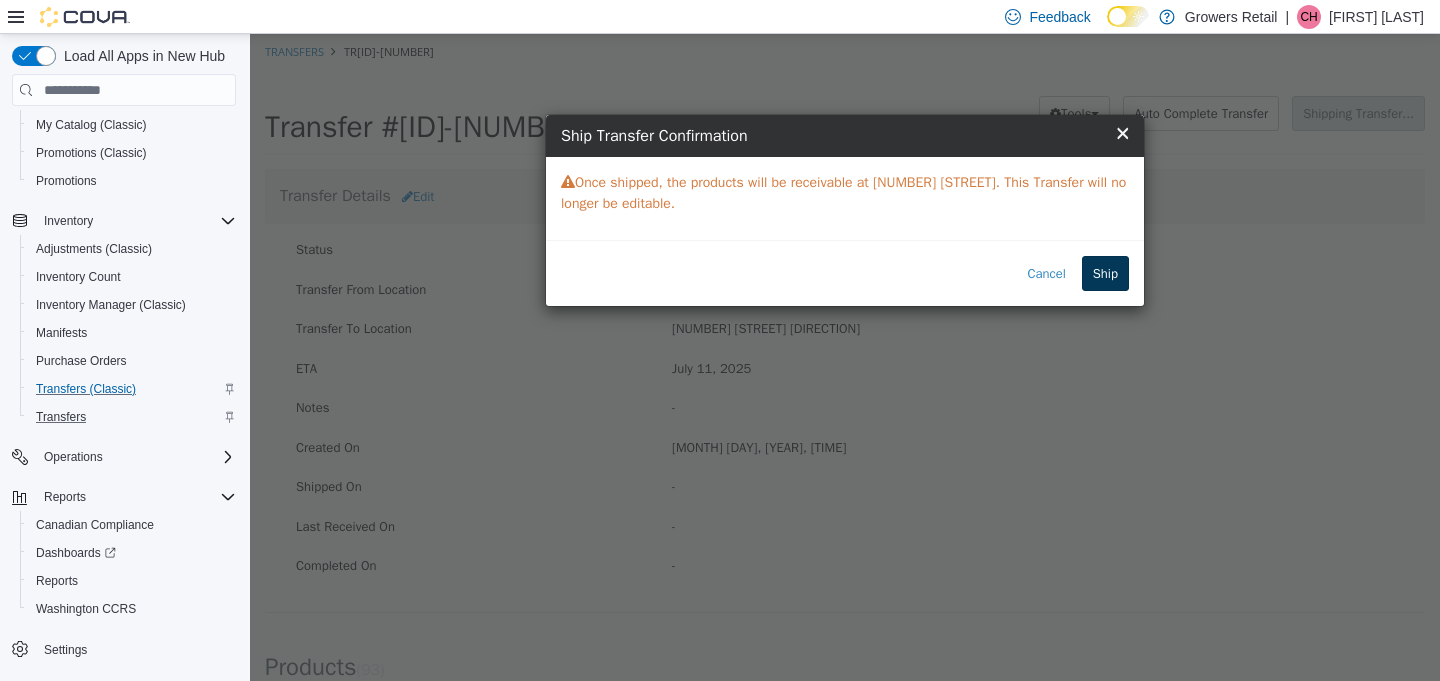 click on "Ship" at bounding box center (1105, 274) 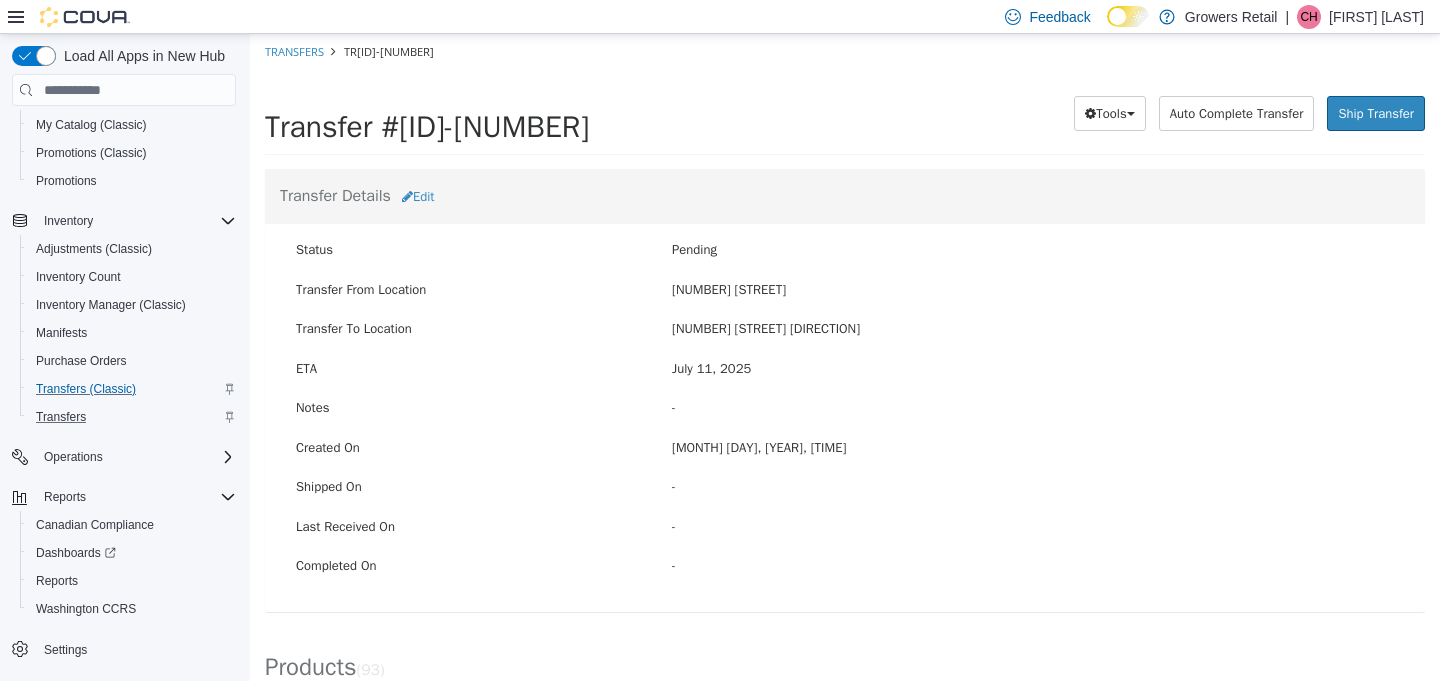 click on "Transfers
TR[ID]-[NUMBER]" at bounding box center [845, 52] 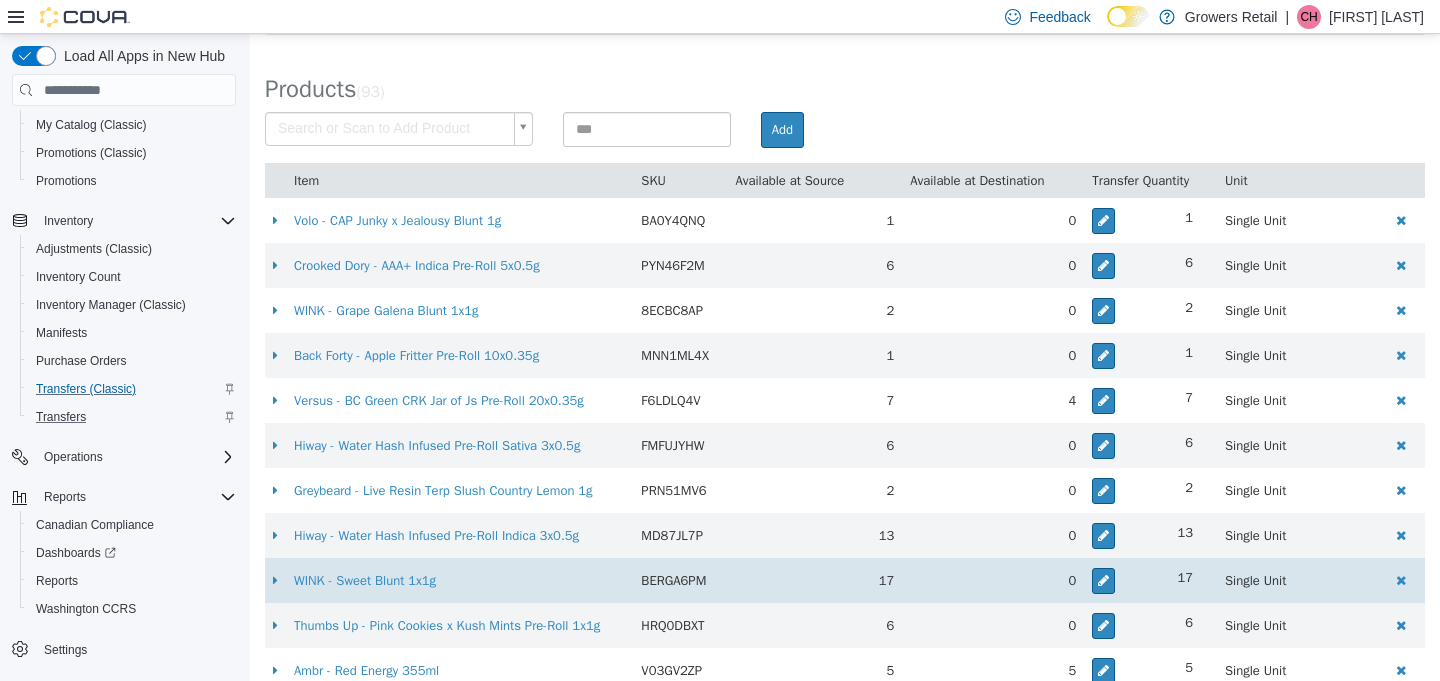 scroll, scrollTop: 572, scrollLeft: 0, axis: vertical 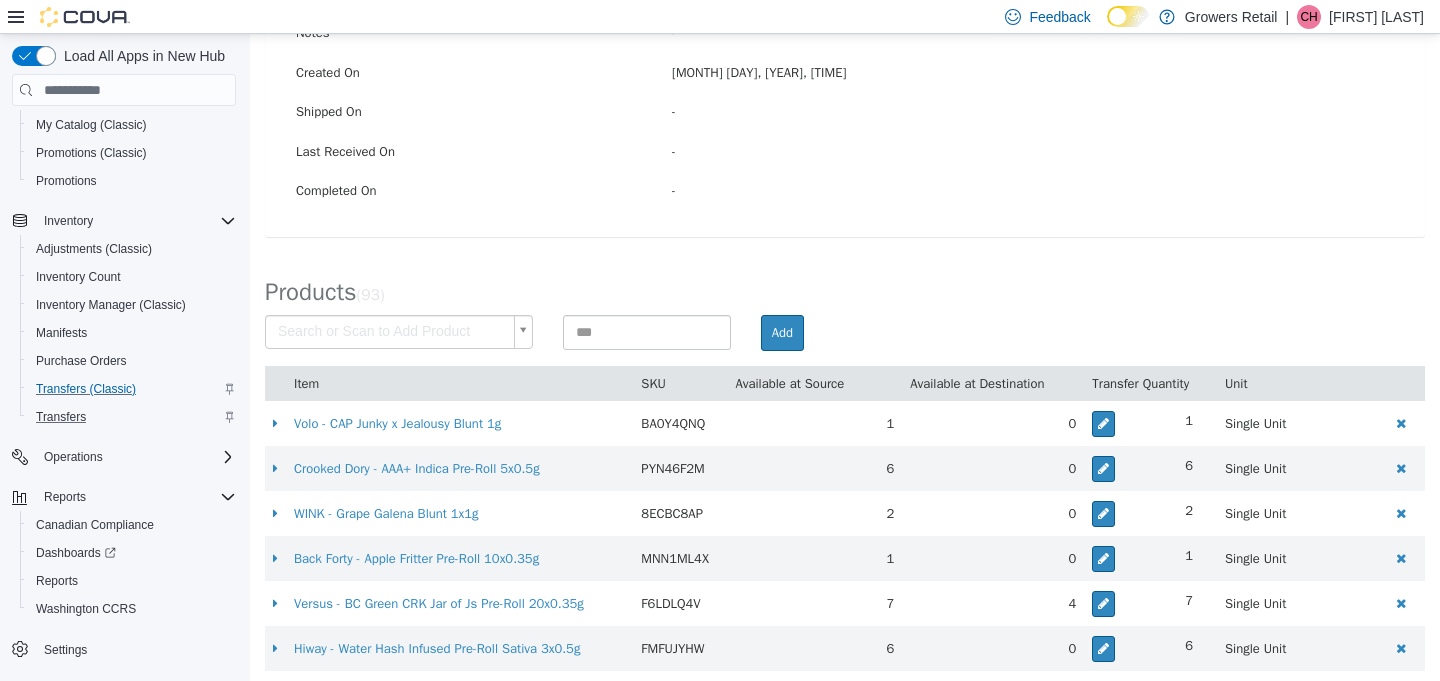 click on "×
The following errors occurred:[1] Tried to ship 2.00 unit(s) of Happy & Stoned - Juicy Fuel Disty + Diamond Infused Pre-Roll 3x0.5g (2XQX4U46) but only 0 unit(s) are in stock.
Transfers
TR[ID]-[NUMBER]
Transfer #[ID]-[NUMBER]
Preparing Download... Tools PDF Download
Delete
Auto Complete Transfer Ship Transfer
Transfer Details Edit Status
Pending
Transfer From Location
[NUMBER] [STREET]
Transfer To Location
[NUMBER] [STREET]
ETA [MONTH] [DAY], [YEAR] Notes -
Created On [MONTH] [DAY], [YEAR], [TIME] Shipped On - Last Received On - Completed On - Products  ( 93 )
Search or Scan to Add Product                             Add
Item SKU Available at Source Available at Destination Transfer Quantity Unit Volo - CAP Junky x Jealousy Blunt 1g BA0Y4QNQ 1  0  1 Single Unit Crooked Dory - AAA+ Indica Pre-Roll 5x0.5g PYN46F2M 6  0  6 Single Unit WINK - Grape Galena Blunt 1x1g 8ECBC8AP 2  0  2 Single Unit MNN1ML4X 1  0  1 7" at bounding box center [845, 2133] 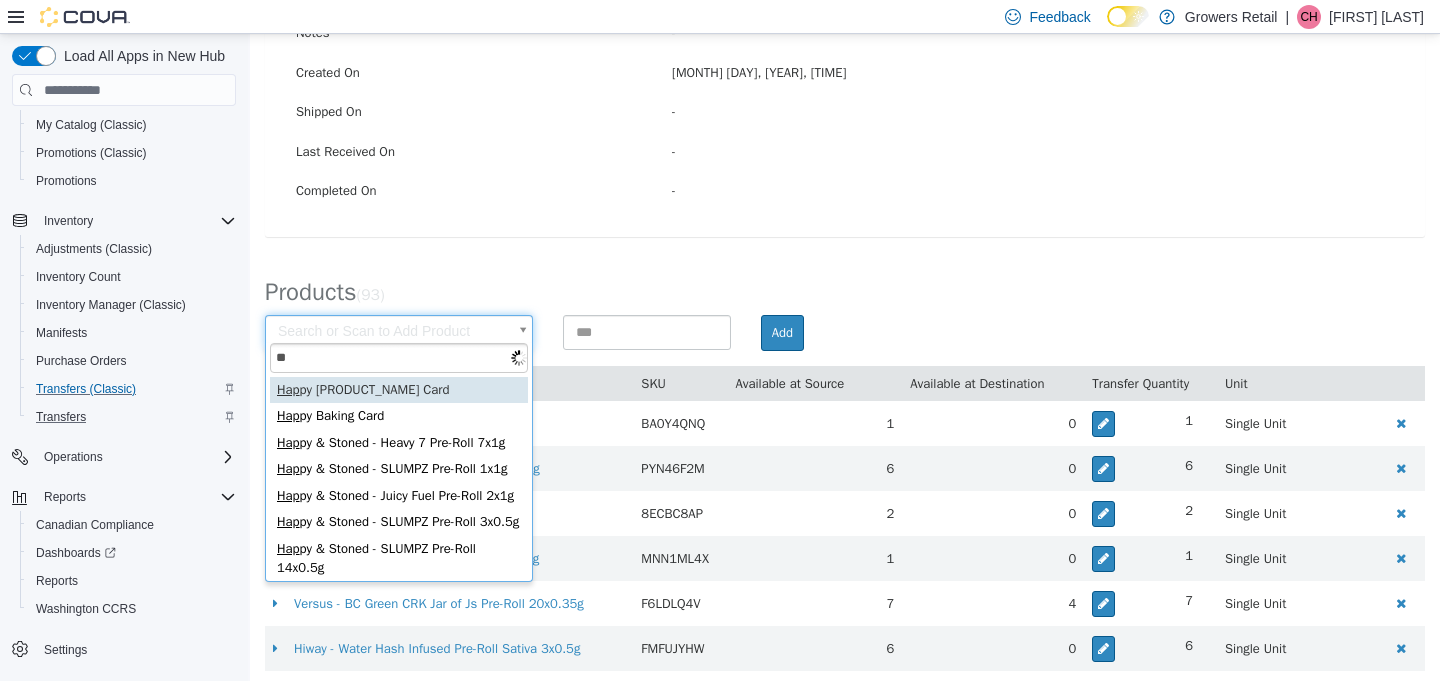 type on "*" 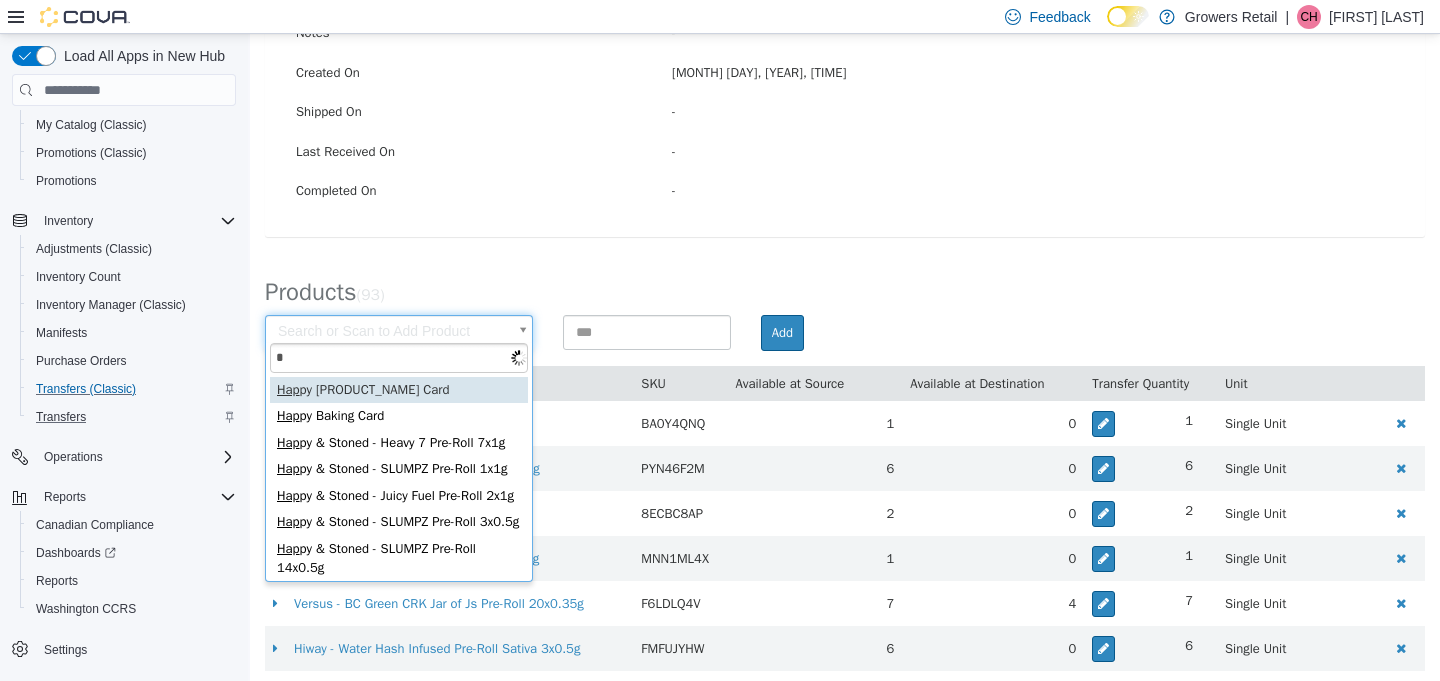 type 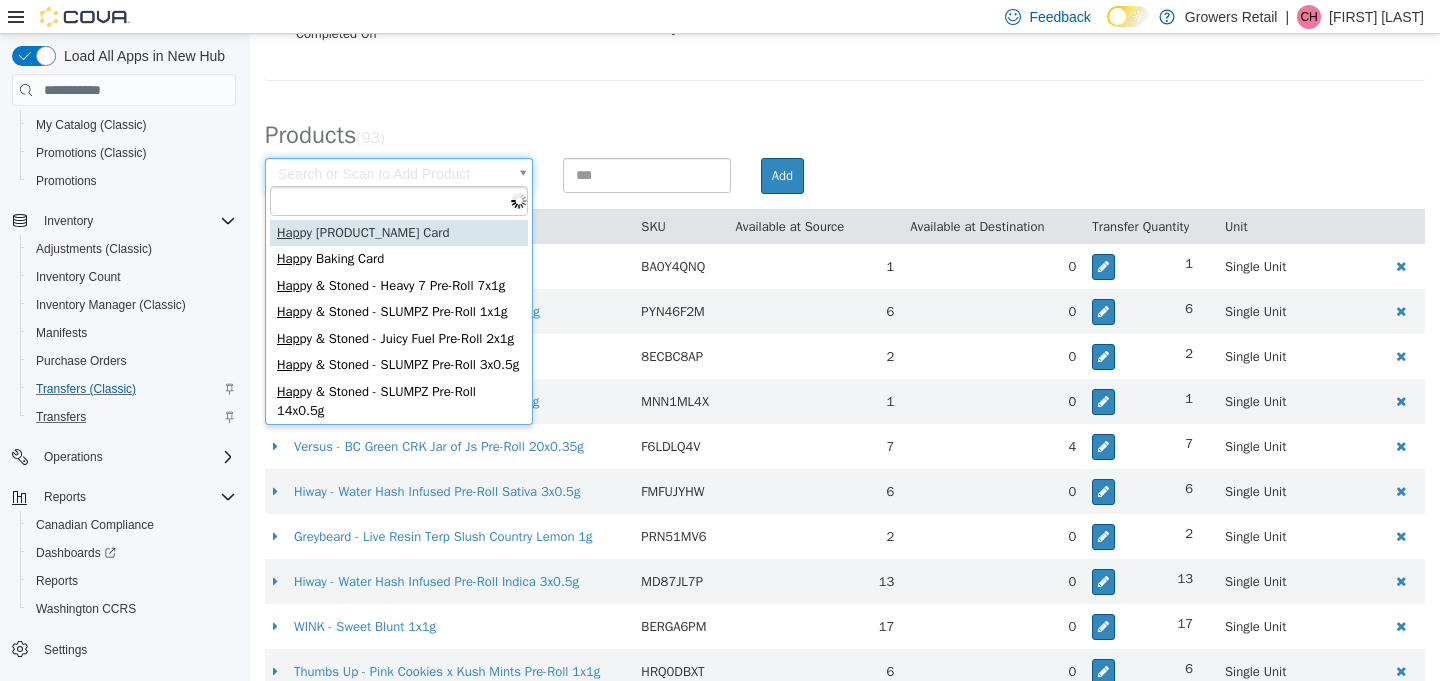 scroll, scrollTop: 548, scrollLeft: 0, axis: vertical 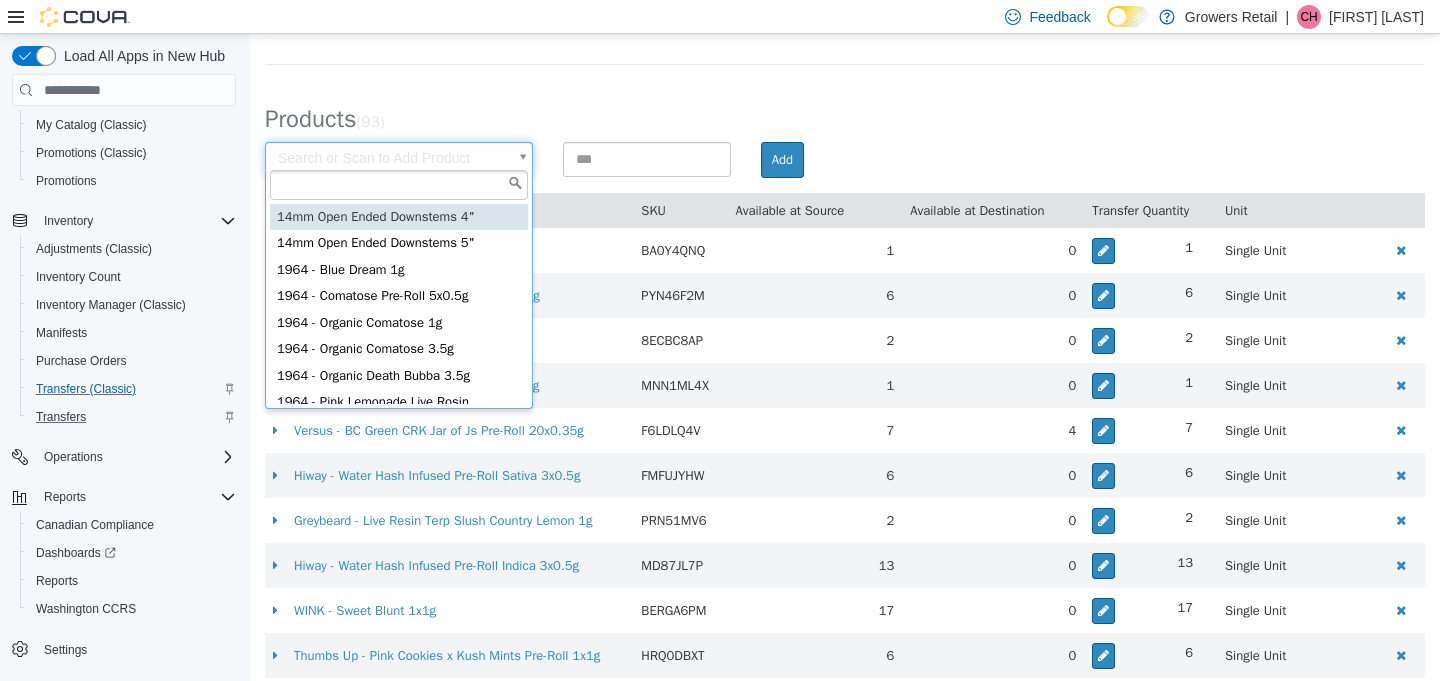 click on "×
The following errors occurred:[1] Tried to ship 2.00 unit(s) of Happy & Stoned - Juicy Fuel Disty + Diamond Infused Pre-Roll 3x0.5g (2XQX4U46) but only 0 unit(s) are in stock.
Transfers
TR[ID]-[NUMBER]
Transfer #[ID]-[NUMBER]
Preparing Download... Tools PDF Download
Delete
Auto Complete Transfer Ship Transfer
Transfer Details Edit Status
Pending
Transfer From Location
[NUMBER] [STREET]
Transfer To Location
[NUMBER] [STREET]
ETA [MONTH] [DAY], [YEAR] Notes -
Created On [MONTH] [DAY], [YEAR], [TIME] Shipped On - Last Received On - Completed On - Products  ( 93 )
Search or Scan to Add Product     Add
Item SKU Available at Source Available at Destination Transfer Quantity Unit Volo - CAP Junky x Jealousy Blunt 1g BA0Y4QNQ 1  0  1 Single Unit Crooked Dory - AAA+ Indica Pre-Roll 5x0.5g PYN46F2M 6  0  6 Single Unit WINK - Grape Galena Blunt 1x1g 8ECBC8AP 2  0  2 Single Unit MNN1ML4X 1  0  1 Single Unit F6LDLQ4V 7  4" at bounding box center (845, 1960) 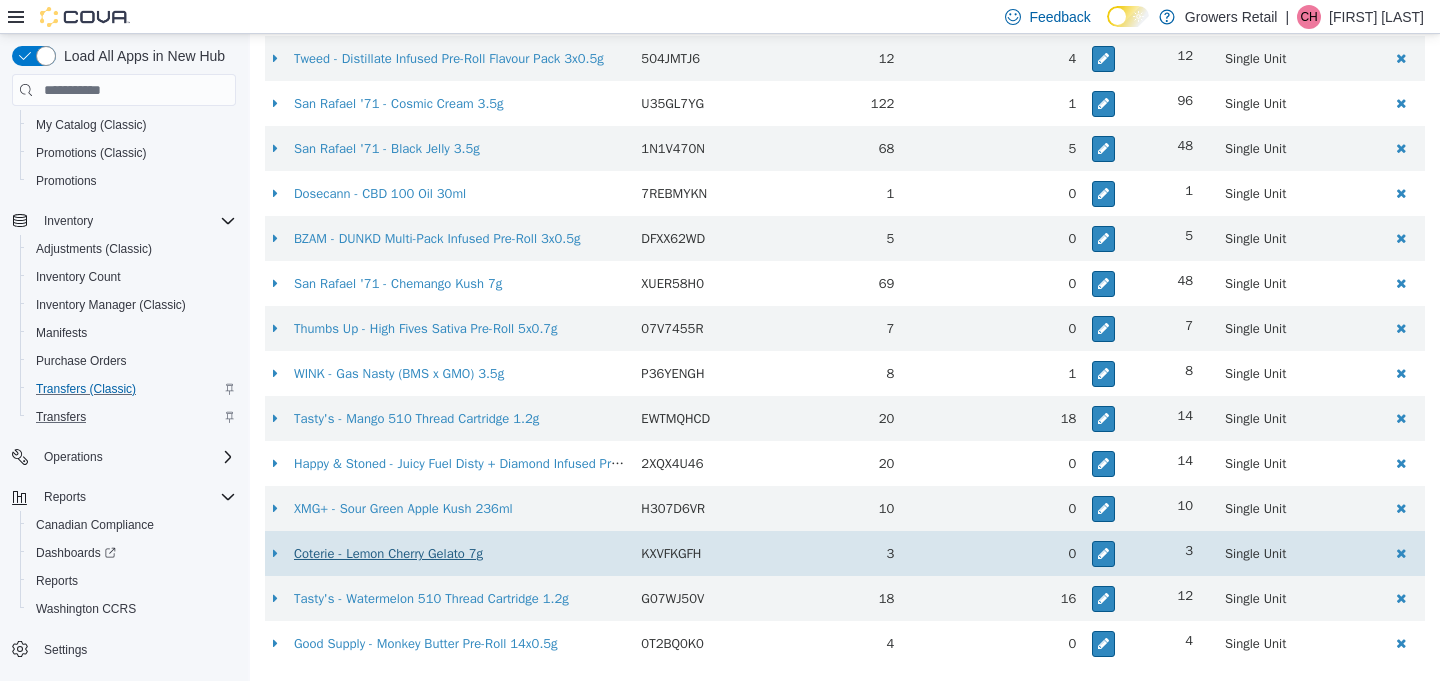 scroll, scrollTop: 4294, scrollLeft: 0, axis: vertical 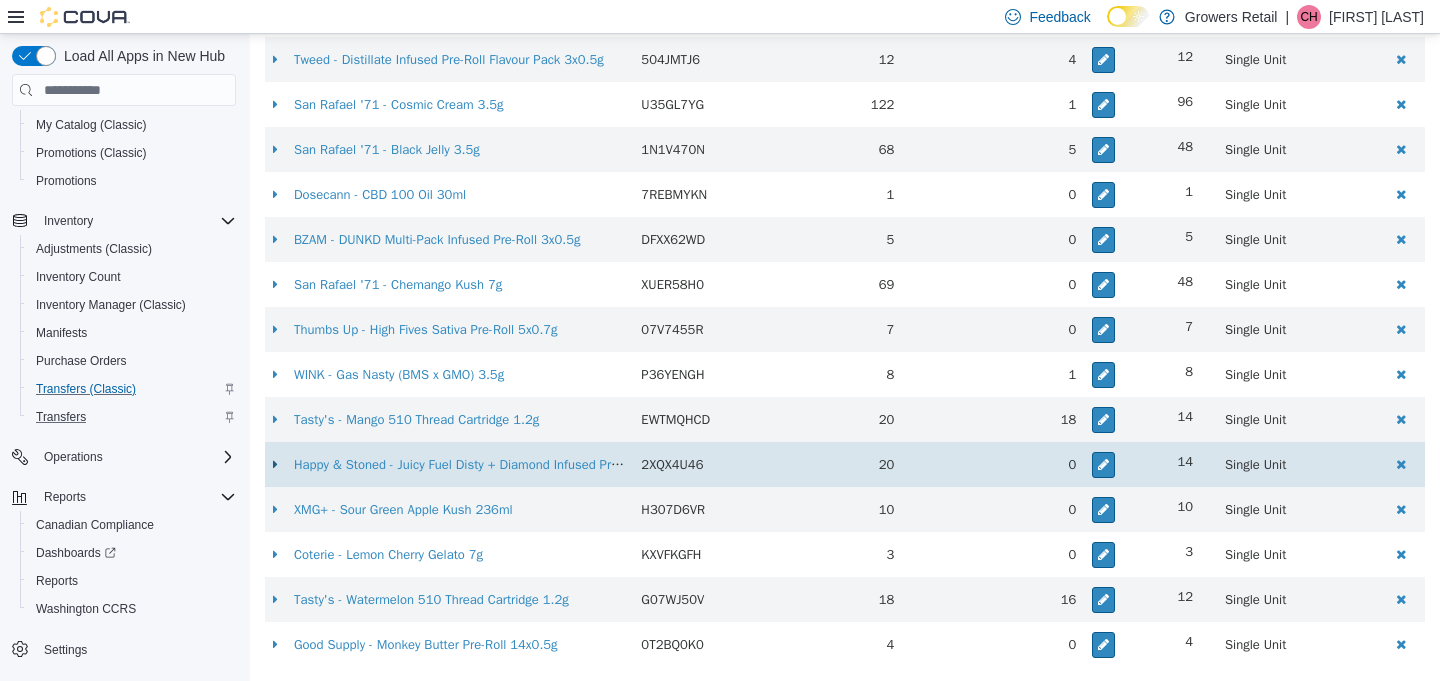 click at bounding box center (275, 464) 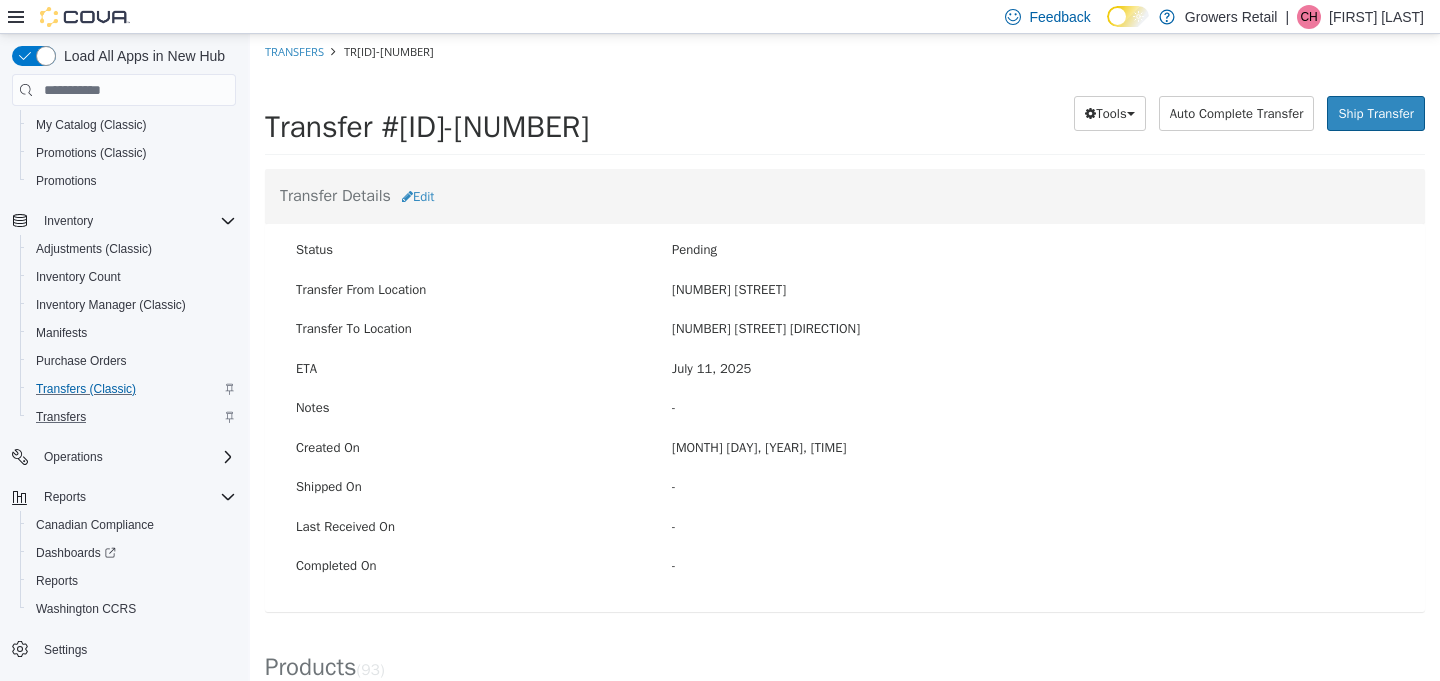 scroll, scrollTop: 0, scrollLeft: 0, axis: both 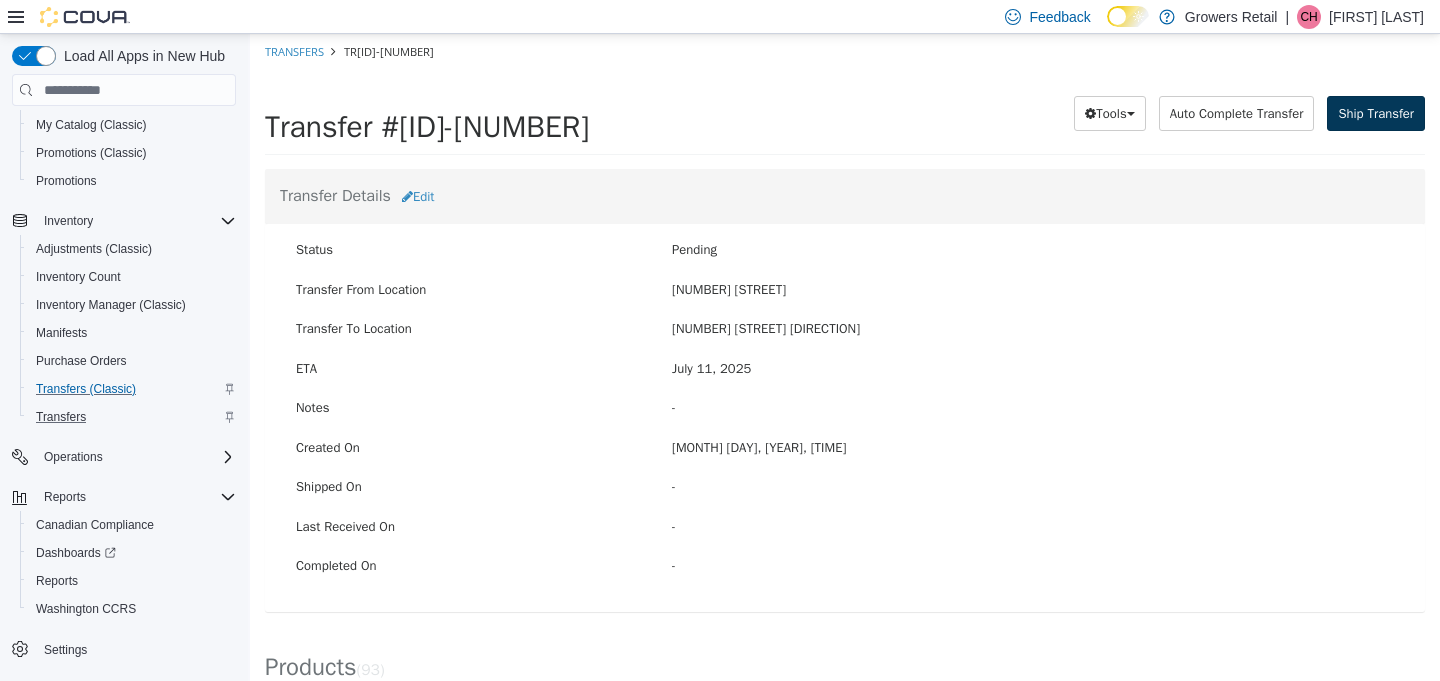 click on "Ship Transfer" at bounding box center (1376, 114) 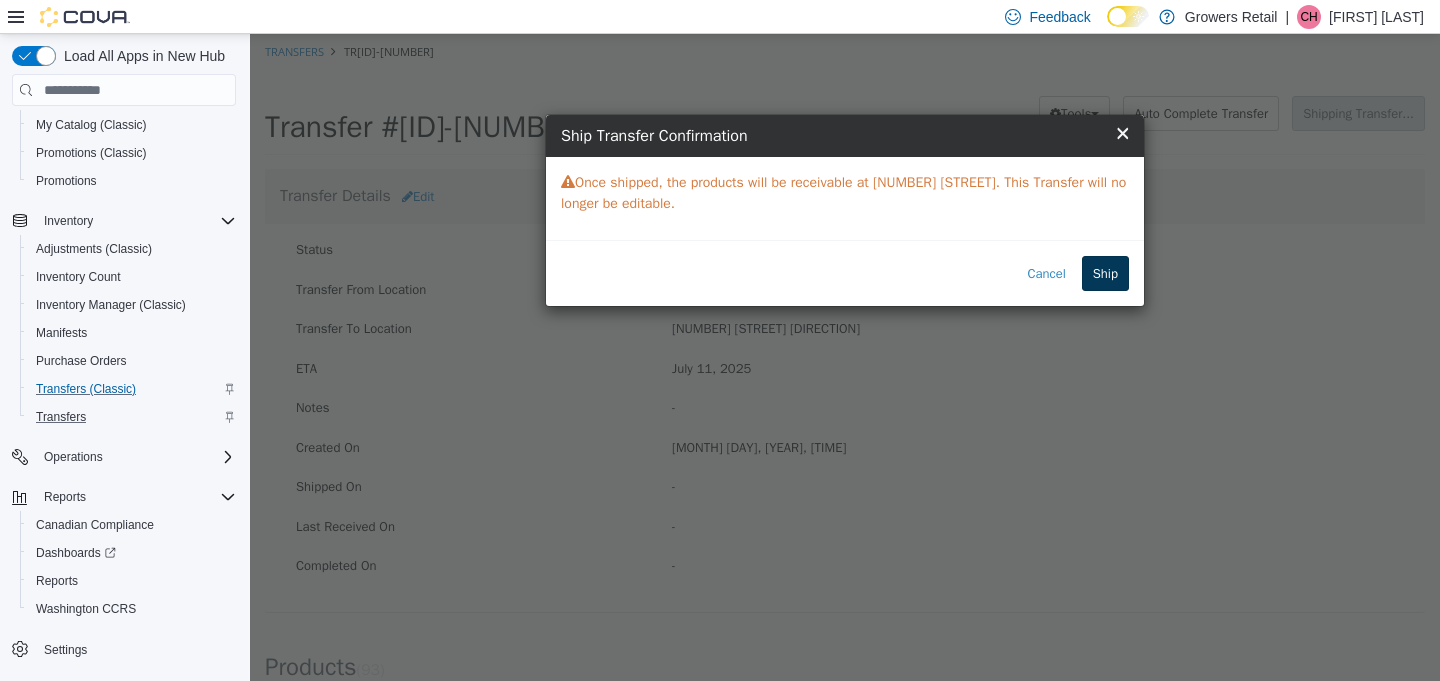 click on "Ship" at bounding box center (1105, 274) 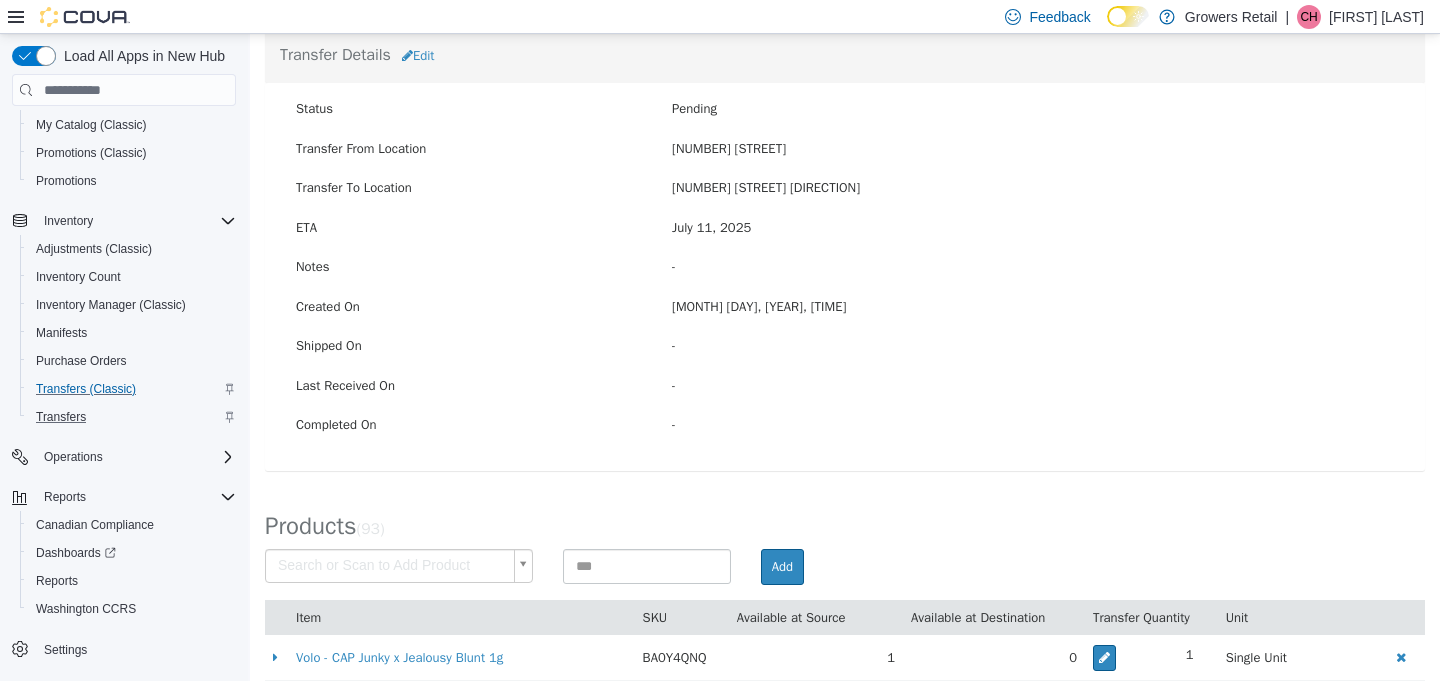 scroll, scrollTop: 33, scrollLeft: 0, axis: vertical 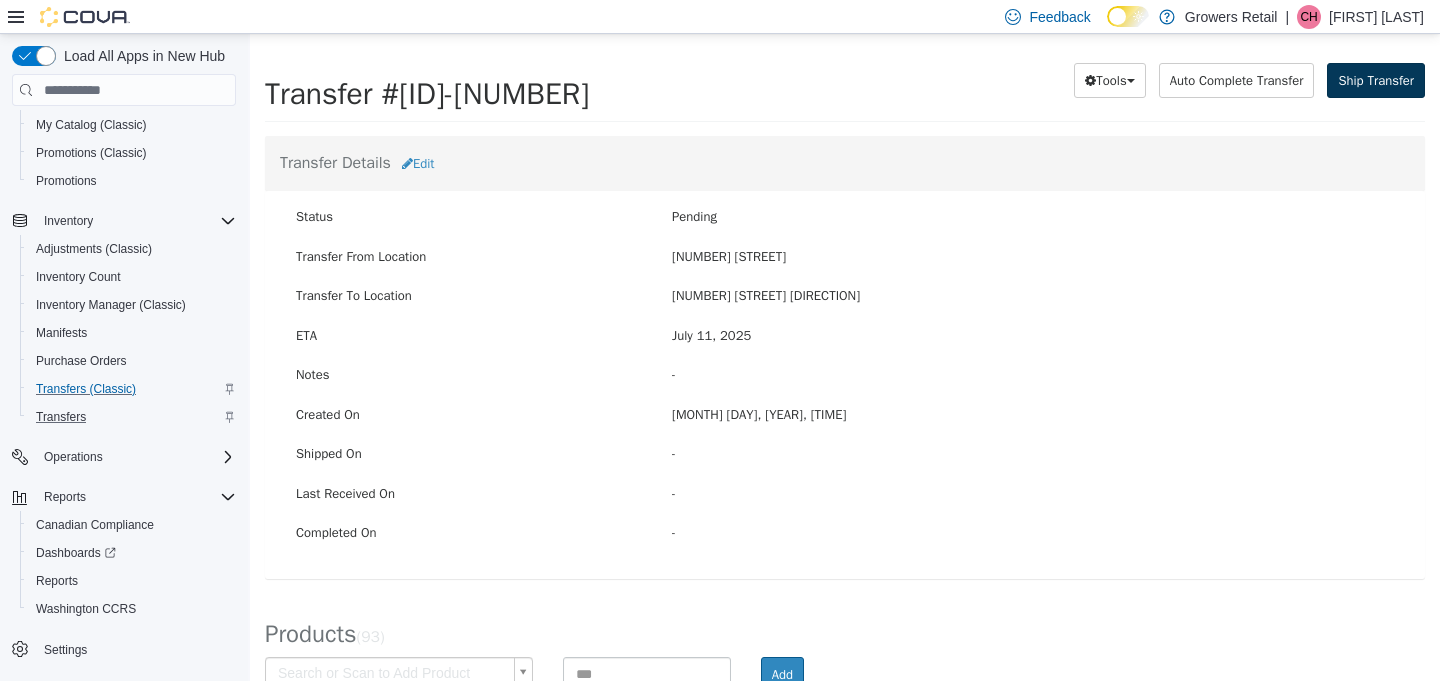 click on "Ship Transfer" at bounding box center (1376, 81) 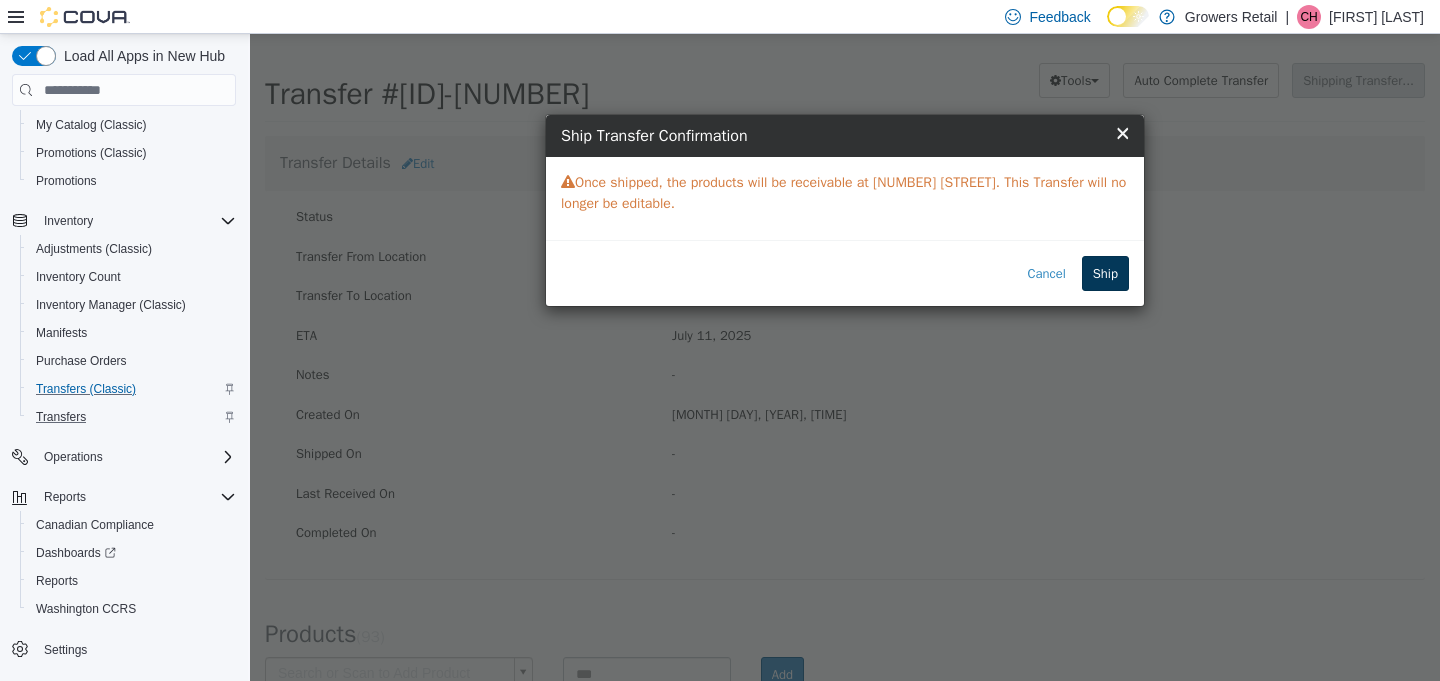 click on "Ship" at bounding box center (1105, 274) 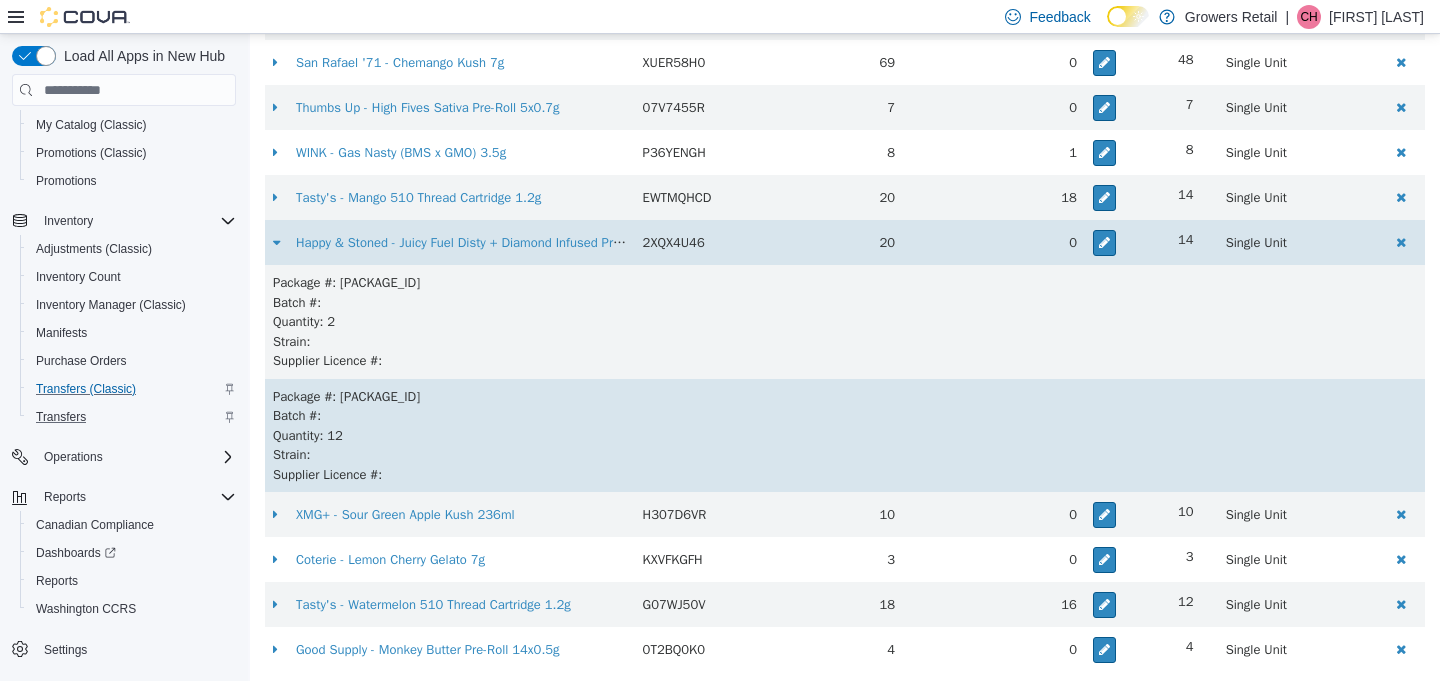 scroll, scrollTop: 0, scrollLeft: 0, axis: both 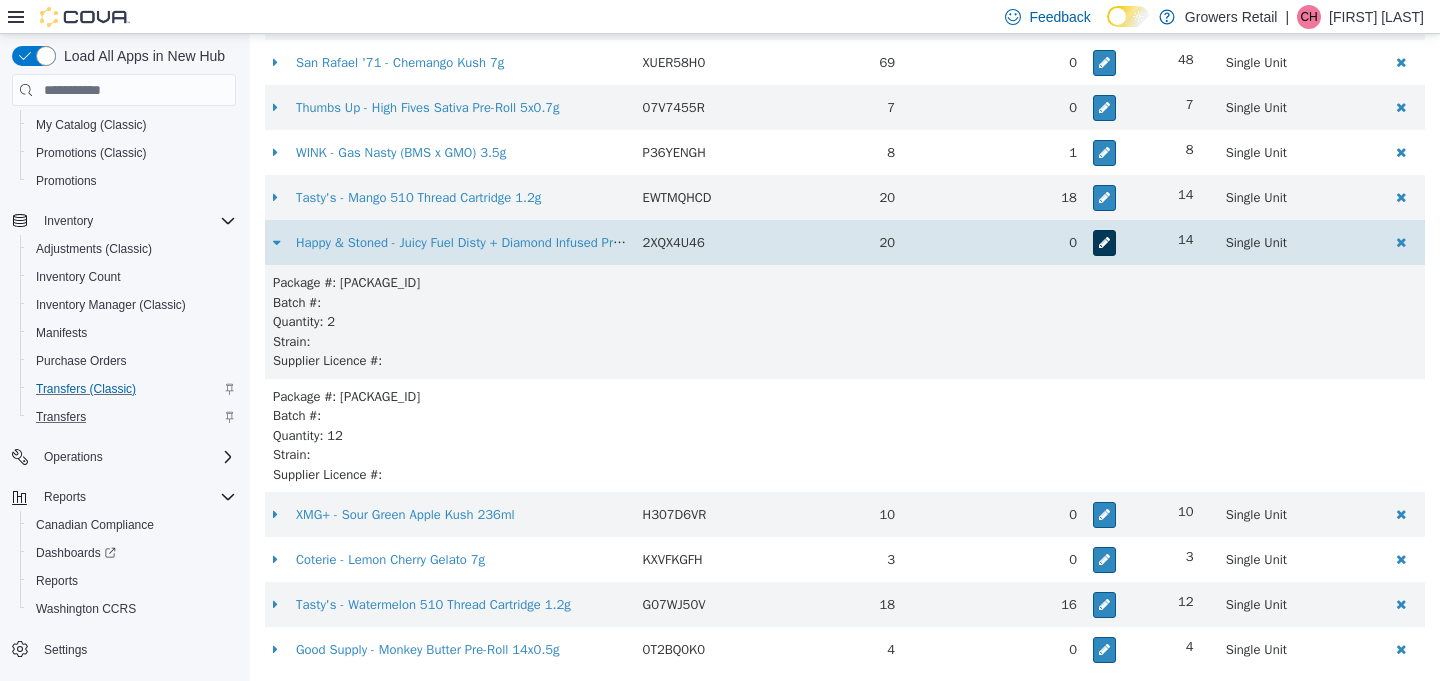 click at bounding box center [1104, 242] 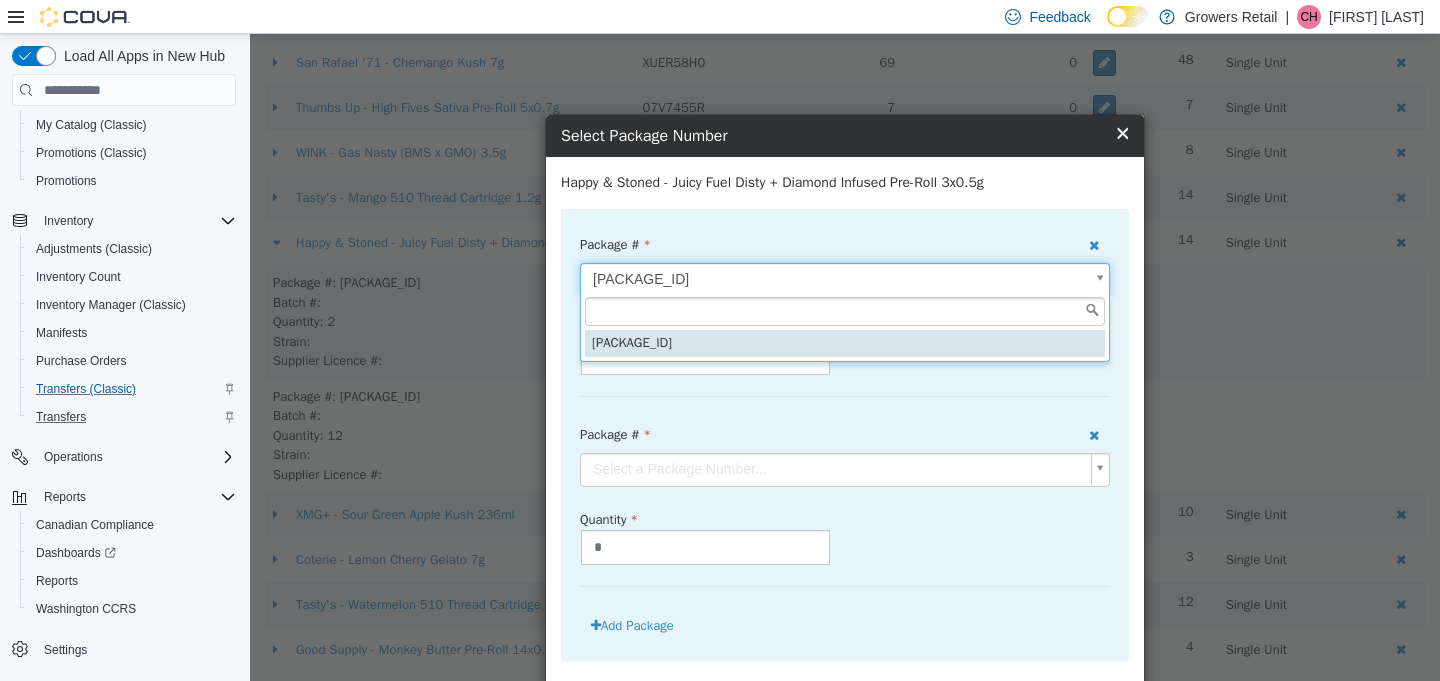 click on "×
The following errors occurred:[1] Tried to ship 2.00 unit(s) of Happy & Stoned - Juicy Fuel Disty + Diamond Infused Pre-Roll 3x0.5g (2XQX4U46) but only 0 unit(s) are in stock.
Transfers
TR[ID]-[NUMBER]
Transfer #[ID]-[NUMBER]
Preparing Download... Tools PDF Download
Delete
Auto Complete Transfer Ship Transfer
Transfer Details Edit Status
Pending
Transfer From Location
[NUMBER] [STREET]
Transfer To Location
[NUMBER] [STREET]
ETA [MONTH] [DAY], [YEAR] Notes -
Created On [MONTH] [DAY], [YEAR], [TIME] Shipped On - Last Received On - Completed On - Products  ( 93 )
Search or Scan to Add Product     Add
Item SKU Available at Source Available at Destination Transfer Quantity Unit Volo - CAP Junky x Jealousy Blunt 1g BA0Y4QNQ 1  0  1 Single Unit Crooked Dory - AAA+ Indica Pre-Roll 5x0.5g PYN46F2M 6  0  6 Single Unit WINK - Grape Galena Blunt 1x1g 8ECBC8AP 2  0  2 Single Unit MNN1ML4X 1  0  1 Single Unit F6LDLQ4V 7  4" at bounding box center [845, -1895] 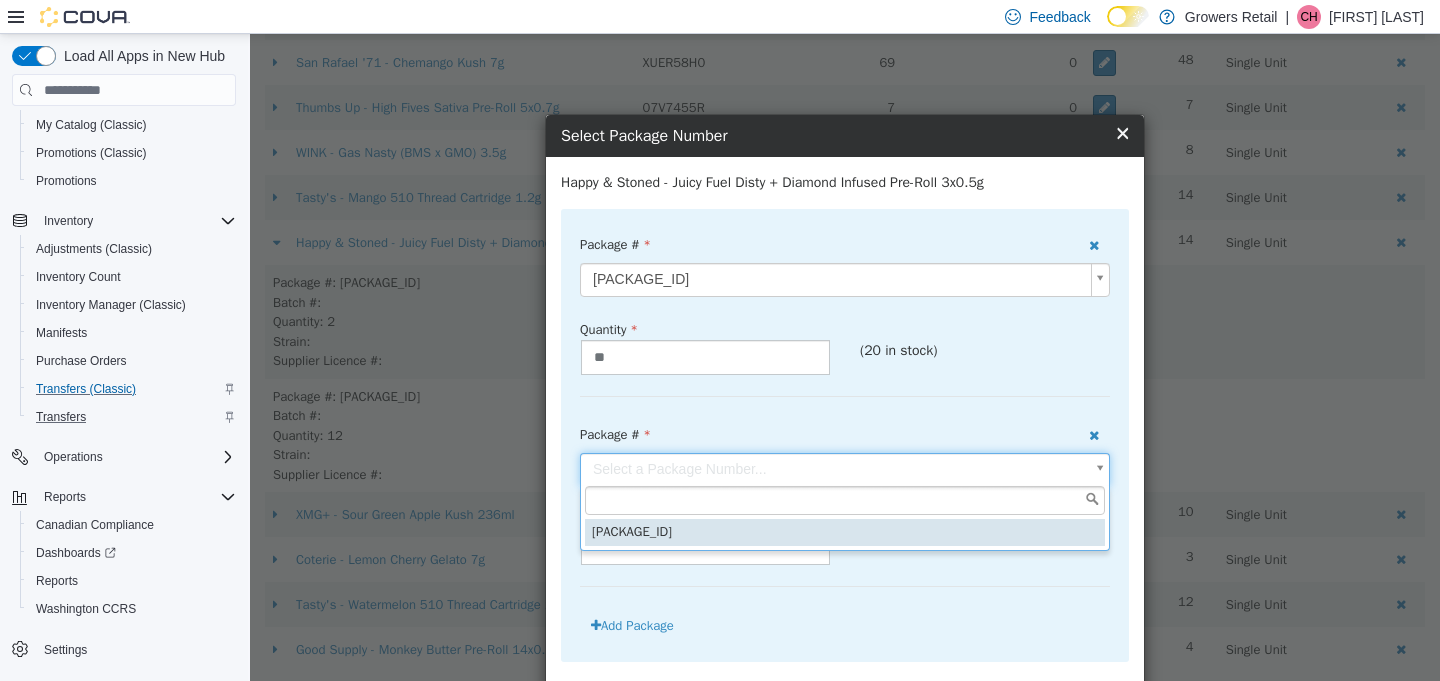 click on "×
The following errors occurred:[1] Tried to ship 2.00 unit(s) of Happy & Stoned - Juicy Fuel Disty + Diamond Infused Pre-Roll 3x0.5g (2XQX4U46) but only 0 unit(s) are in stock.
Transfers
TR[ID]-[NUMBER]
Transfer #[ID]-[NUMBER]
Preparing Download... Tools PDF Download
Delete
Auto Complete Transfer Ship Transfer
Transfer Details Edit Status
Pending
Transfer From Location
[NUMBER] [STREET]
Transfer To Location
[NUMBER] [STREET]
ETA [MONTH] [DAY], [YEAR] Notes -
Created On [MONTH] [DAY], [YEAR], [TIME] Shipped On - Last Received On - Completed On - Products  ( 93 )
Search or Scan to Add Product     Add
Item SKU Available at Source Available at Destination Transfer Quantity Unit Volo - CAP Junky x Jealousy Blunt 1g BA0Y4QNQ 1  0  1 Single Unit Crooked Dory - AAA+ Indica Pre-Roll 5x0.5g PYN46F2M 6  0  6 Single Unit WINK - Grape Galena Blunt 1x1g 8ECBC8AP 2  0  2 Single Unit MNN1ML4X 1  0  1 Single Unit F6LDLQ4V 7  4" at bounding box center [845, -1895] 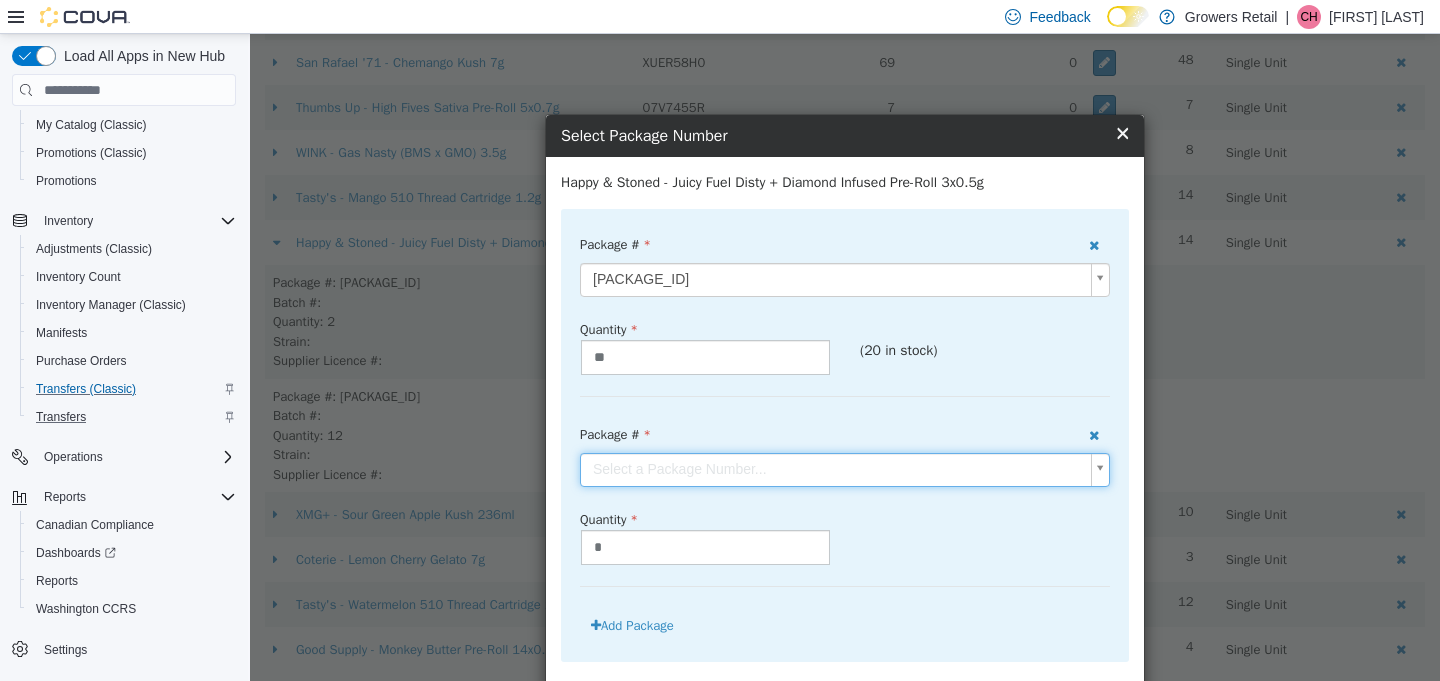 click on "×
The following errors occurred:[1] Tried to ship 2.00 unit(s) of Happy & Stoned - Juicy Fuel Disty + Diamond Infused Pre-Roll 3x0.5g (2XQX4U46) but only 0 unit(s) are in stock.
Transfers
TR[ID]-[NUMBER]
Transfer #[ID]-[NUMBER]
Preparing Download... Tools PDF Download
Delete
Auto Complete Transfer Ship Transfer
Transfer Details Edit Status
Pending
Transfer From Location
[NUMBER] [STREET]
Transfer To Location
[NUMBER] [STREET]
ETA [MONTH] [DAY], [YEAR] Notes -
Created On [MONTH] [DAY], [YEAR], [TIME] Shipped On - Last Received On - Completed On - Products  ( 93 )
Search or Scan to Add Product     Add
Item SKU Available at Source Available at Destination Transfer Quantity Unit Volo - CAP Junky x Jealousy Blunt 1g BA0Y4QNQ 1  0  1 Single Unit Crooked Dory - AAA+ Indica Pre-Roll 5x0.5g PYN46F2M 6  0  6 Single Unit WINK - Grape Galena Blunt 1x1g 8ECBC8AP 2  0  2 Single Unit MNN1ML4X 1  0  1 Single Unit F6LDLQ4V 7  4" at bounding box center [845, -1895] 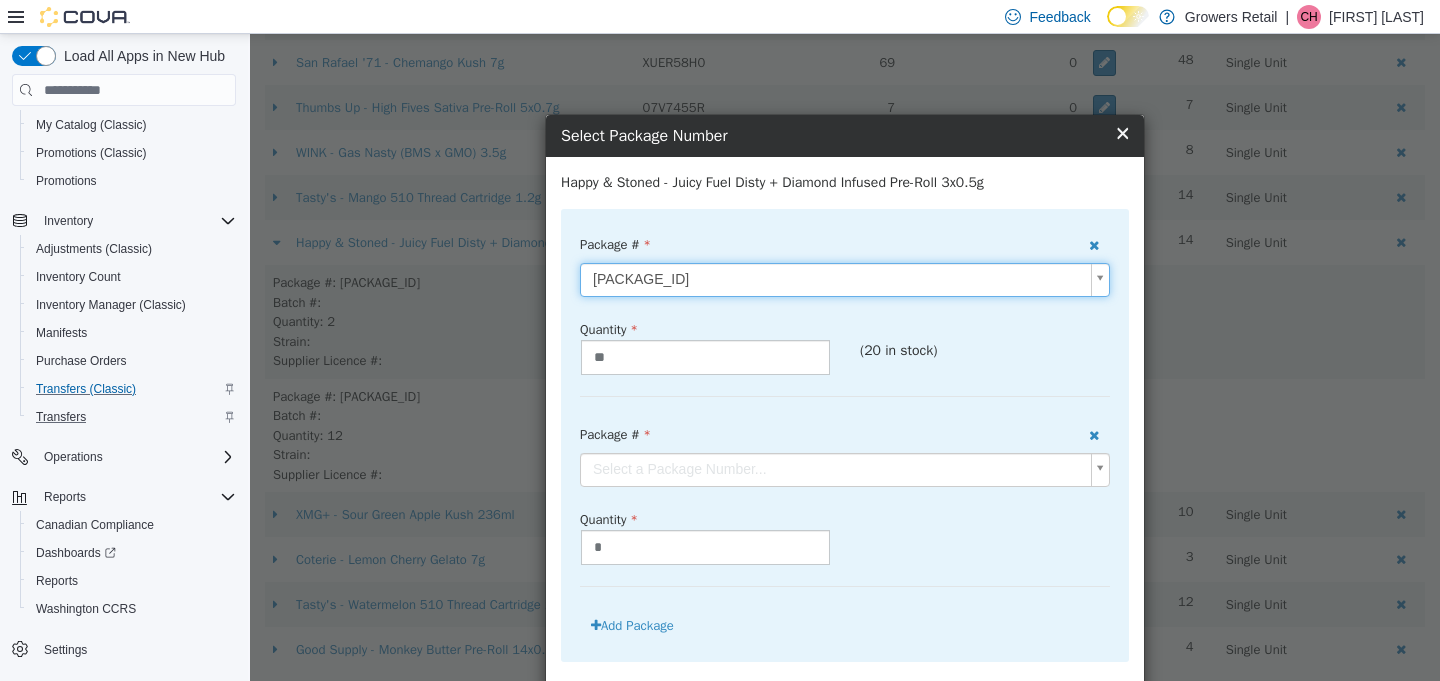 click on "×
The following errors occurred:[1] Tried to ship 2.00 unit(s) of Happy & Stoned - Juicy Fuel Disty + Diamond Infused Pre-Roll 3x0.5g (2XQX4U46) but only 0 unit(s) are in stock.
Transfers
TR[ID]-[NUMBER]
Transfer #[ID]-[NUMBER]
Preparing Download... Tools PDF Download
Delete
Auto Complete Transfer Ship Transfer
Transfer Details Edit Status
Pending
Transfer From Location
[NUMBER] [STREET]
Transfer To Location
[NUMBER] [STREET]
ETA [MONTH] [DAY], [YEAR] Notes -
Created On [MONTH] [DAY], [YEAR], [TIME] Shipped On - Last Received On - Completed On - Products  ( 93 )
Search or Scan to Add Product     Add
Item SKU Available at Source Available at Destination Transfer Quantity Unit Volo - CAP Junky x Jealousy Blunt 1g BA0Y4QNQ 1  0  1 Single Unit Crooked Dory - AAA+ Indica Pre-Roll 5x0.5g PYN46F2M 6  0  6 Single Unit WINK - Grape Galena Blunt 1x1g 8ECBC8AP 2  0  2 Single Unit MNN1ML4X 1  0  1 Single Unit F6LDLQ4V 7  4" at bounding box center [845, -1895] 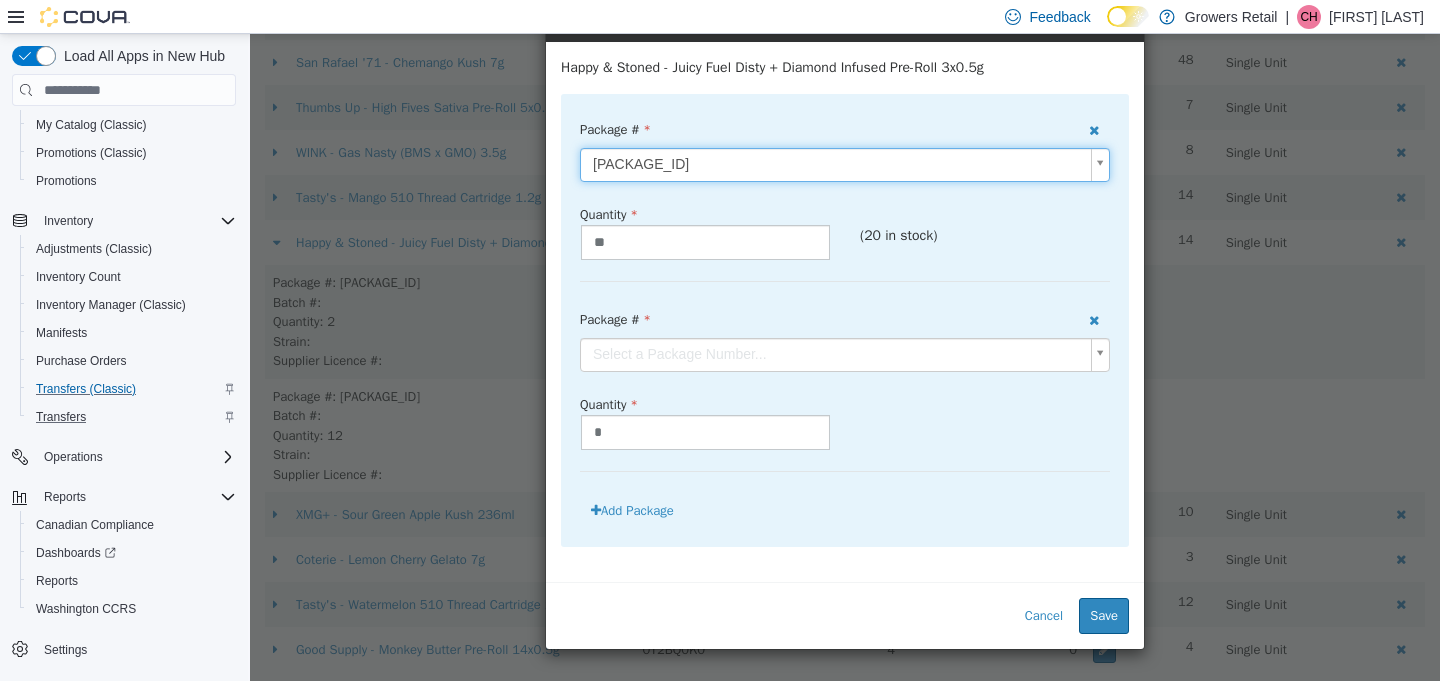 scroll, scrollTop: 150, scrollLeft: 0, axis: vertical 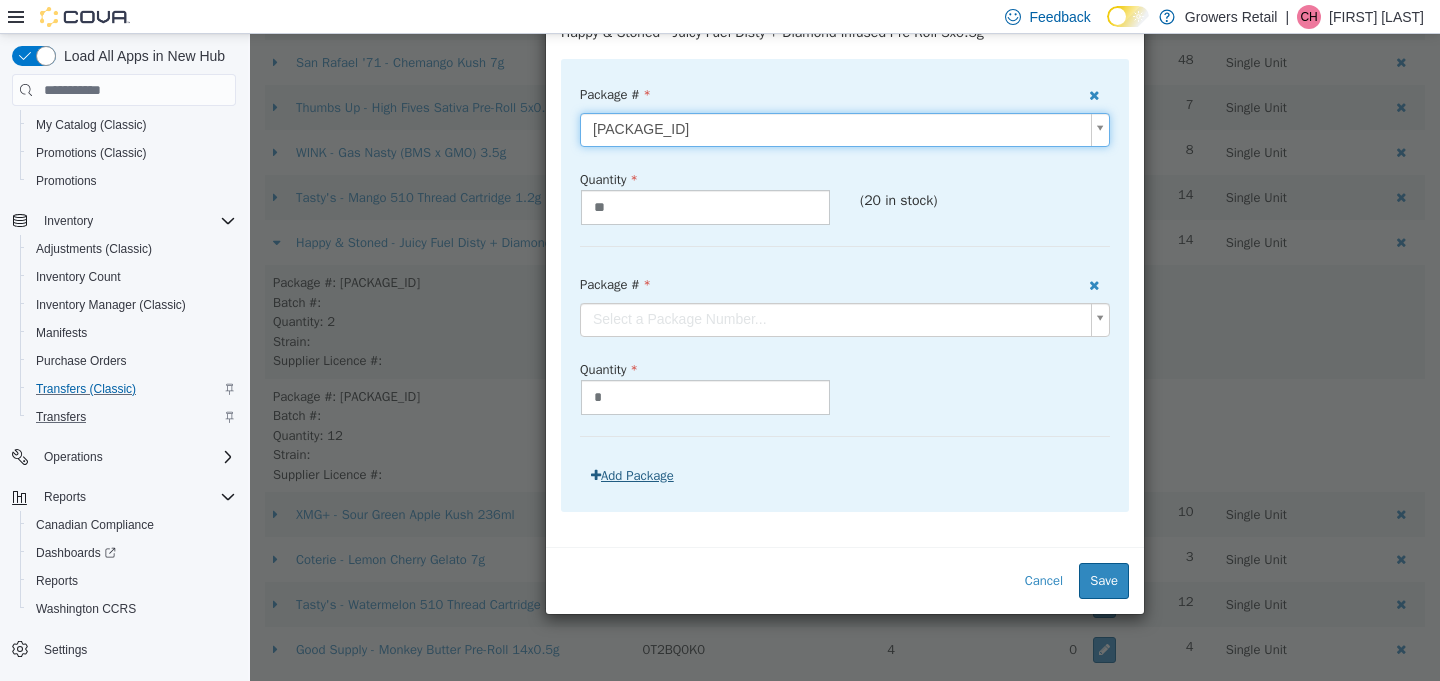 click on "Add Package" at bounding box center (632, 476) 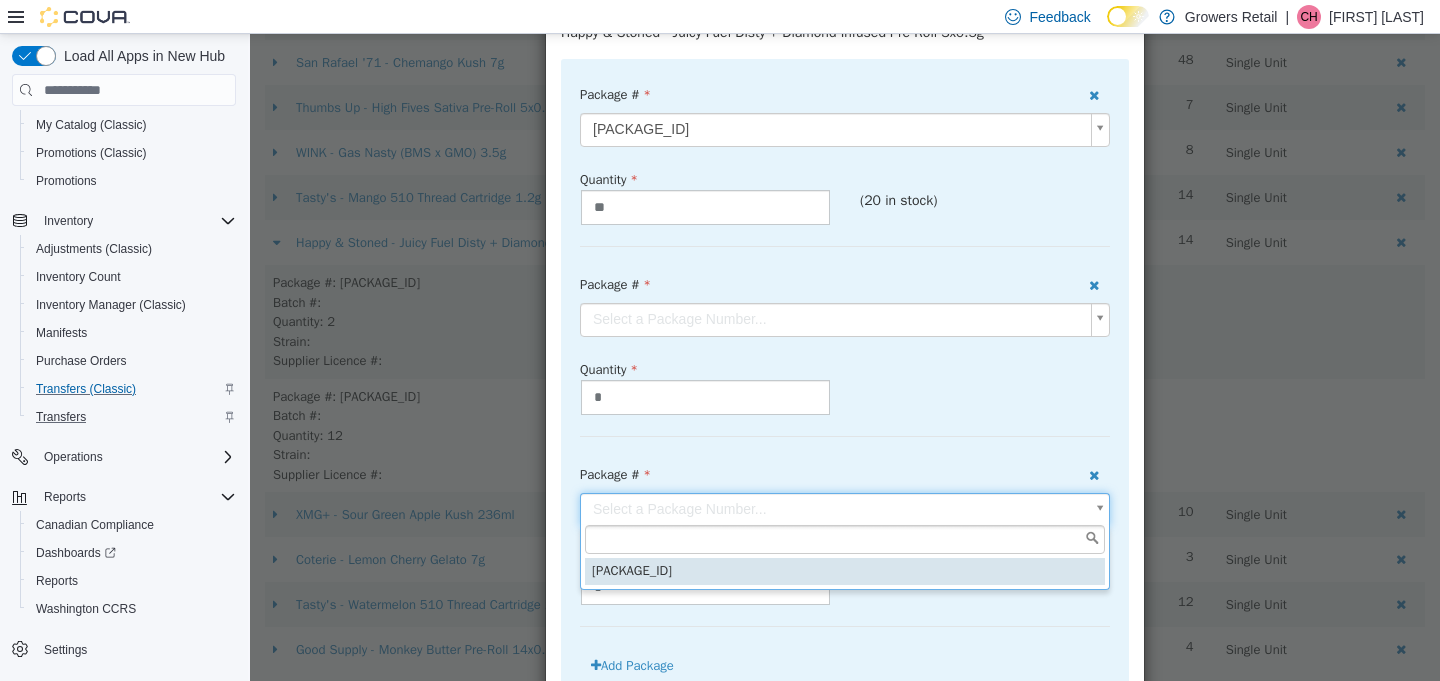 click on "×
The following errors occurred:[1] Tried to ship 2.00 unit(s) of Happy & Stoned - Juicy Fuel Disty + Diamond Infused Pre-Roll 3x0.5g (2XQX4U46) but only 0 unit(s) are in stock.
Transfers
TR[ID]-[NUMBER]
Transfer #[ID]-[NUMBER]
Preparing Download... Tools PDF Download
Delete
Auto Complete Transfer Ship Transfer
Transfer Details Edit Status
Pending
Transfer From Location
[NUMBER] [STREET]
Transfer To Location
[NUMBER] [STREET]
ETA [MONTH] [DAY], [YEAR] Notes -
Created On [MONTH] [DAY], [YEAR], [TIME] Shipped On - Last Received On - Completed On - Products  ( 93 )
Search or Scan to Add Product     Add
Item SKU Available at Source Available at Destination Transfer Quantity Unit Volo - CAP Junky x Jealousy Blunt 1g BA0Y4QNQ 1  0  1 Single Unit Crooked Dory - AAA+ Indica Pre-Roll 5x0.5g PYN46F2M 6  0  6 Single Unit WINK - Grape Galena Blunt 1x1g 8ECBC8AP 2  0  2 Single Unit MNN1ML4X 1  0  1 Single Unit F6LDLQ4V 7  4" at bounding box center [845, -1895] 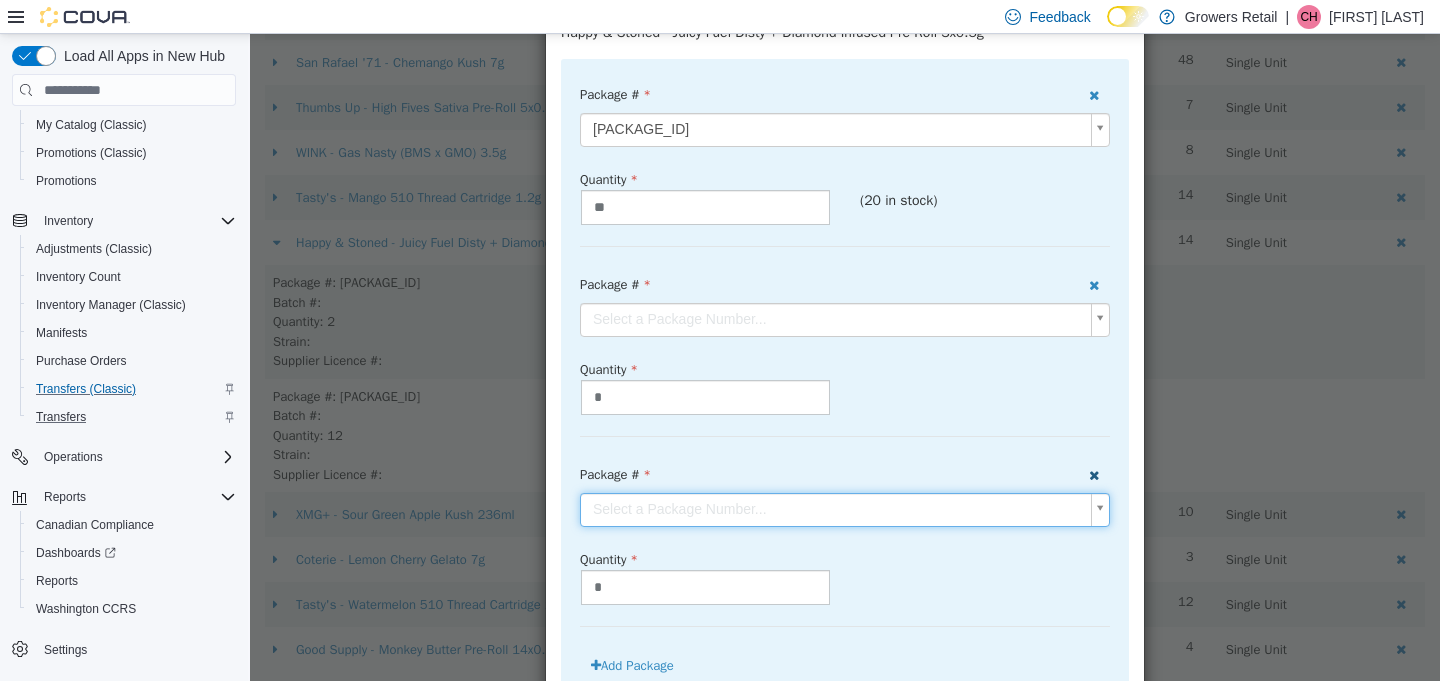 click at bounding box center (1094, 475) 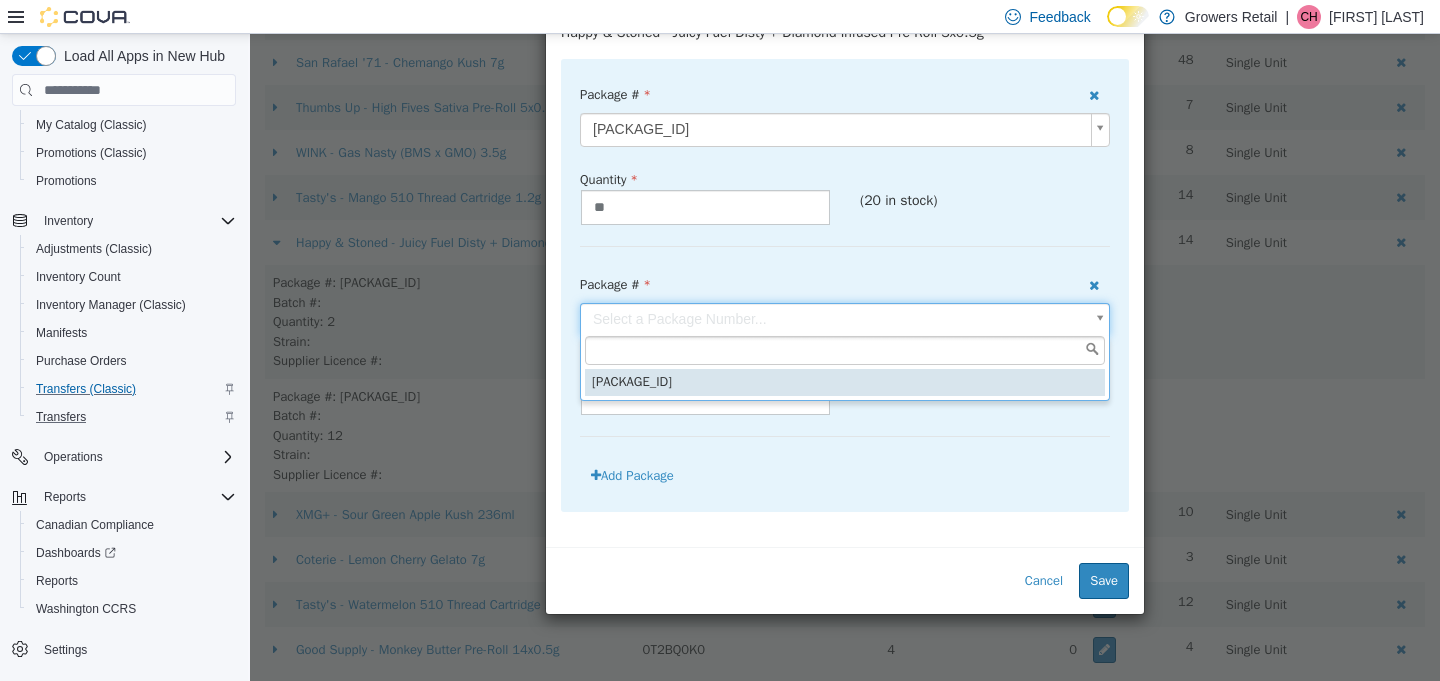 click on "×
The following errors occurred:[1] Tried to ship 2.00 unit(s) of Happy & Stoned - Juicy Fuel Disty + Diamond Infused Pre-Roll 3x0.5g (2XQX4U46) but only 0 unit(s) are in stock.
Transfers
TR[ID]-[NUMBER]
Transfer #[ID]-[NUMBER]
Preparing Download... Tools PDF Download
Delete
Auto Complete Transfer Ship Transfer
Transfer Details Edit Status
Pending
Transfer From Location
[NUMBER] [STREET]
Transfer To Location
[NUMBER] [STREET]
ETA [MONTH] [DAY], [YEAR] Notes -
Created On [MONTH] [DAY], [YEAR], [TIME] Shipped On - Last Received On - Completed On - Products  ( 93 )
Search or Scan to Add Product     Add
Item SKU Available at Source Available at Destination Transfer Quantity Unit Volo - CAP Junky x Jealousy Blunt 1g BA0Y4QNQ 1  0  1 Single Unit Crooked Dory - AAA+ Indica Pre-Roll 5x0.5g PYN46F2M 6  0  6 Single Unit WINK - Grape Galena Blunt 1x1g 8ECBC8AP 2  0  2 Single Unit MNN1ML4X 1  0  1 Single Unit F6LDLQ4V 7  4" at bounding box center (845, -1895) 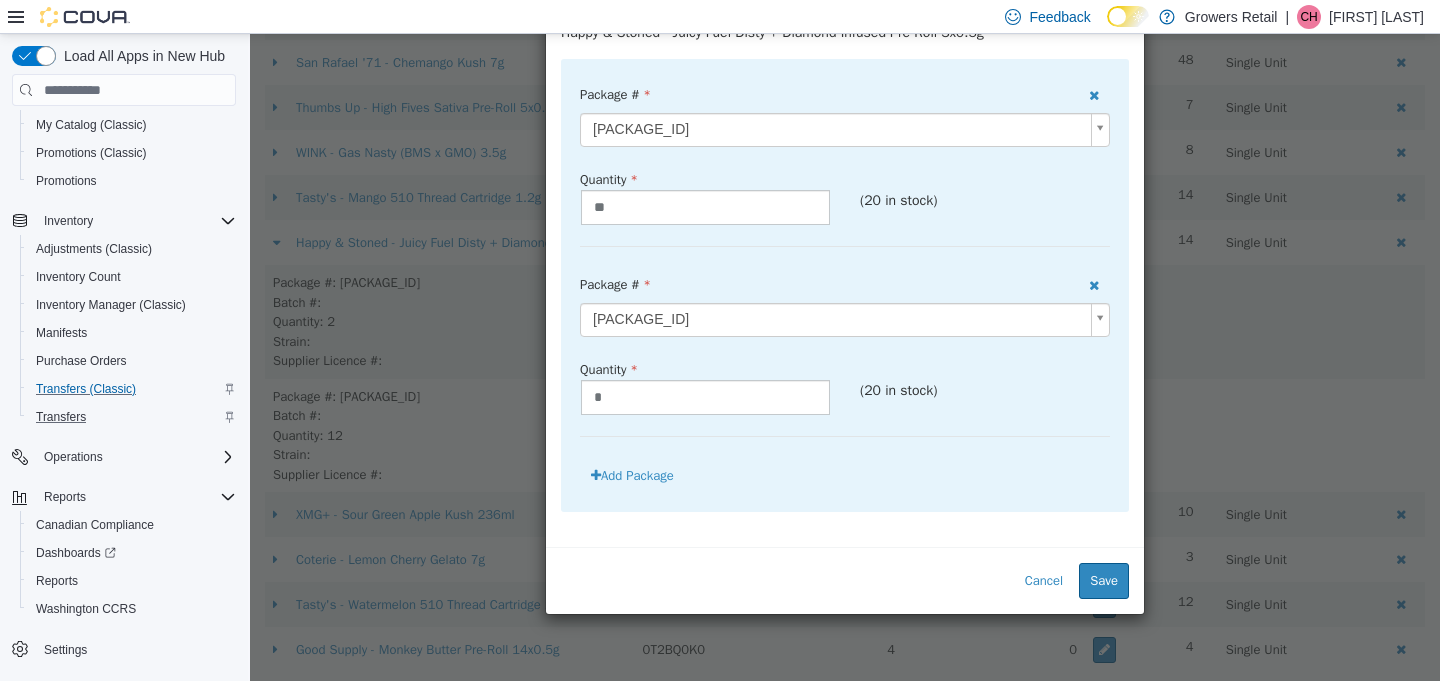 click on "Save" at bounding box center [1104, 581] 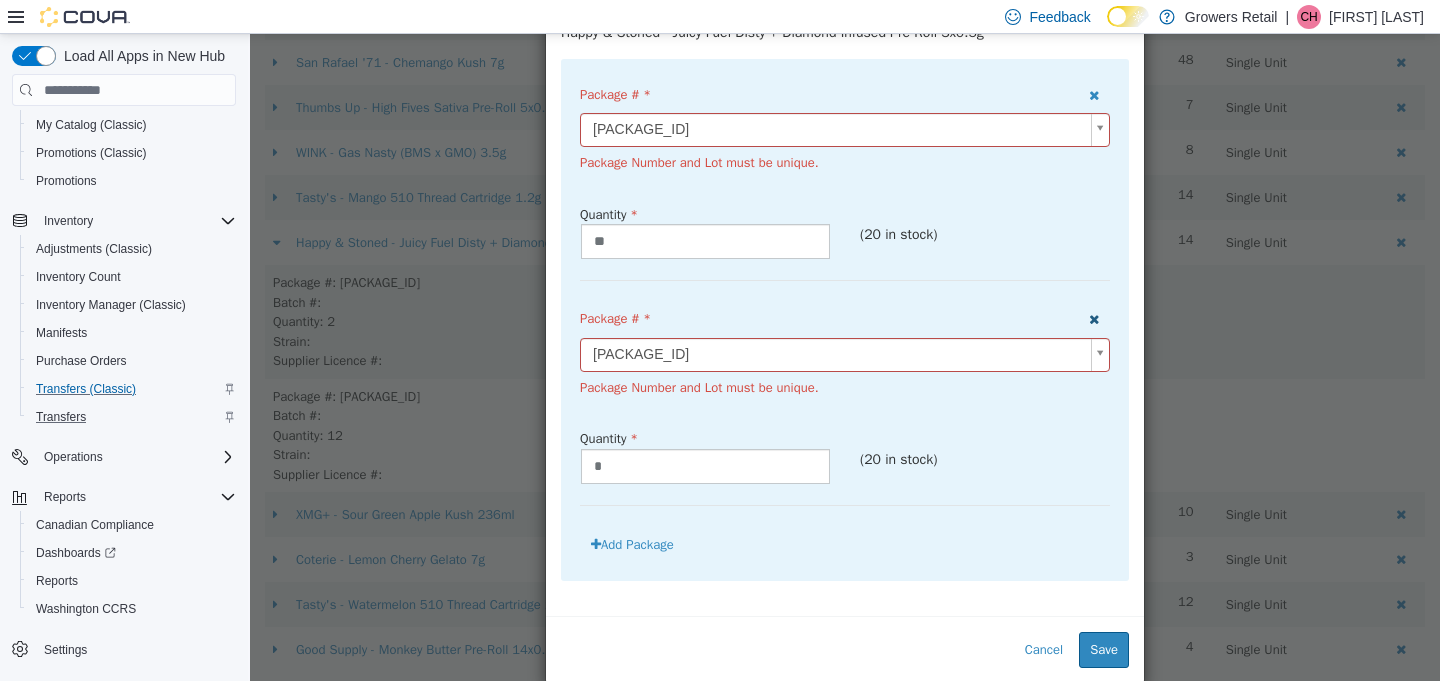 click at bounding box center [1094, 319] 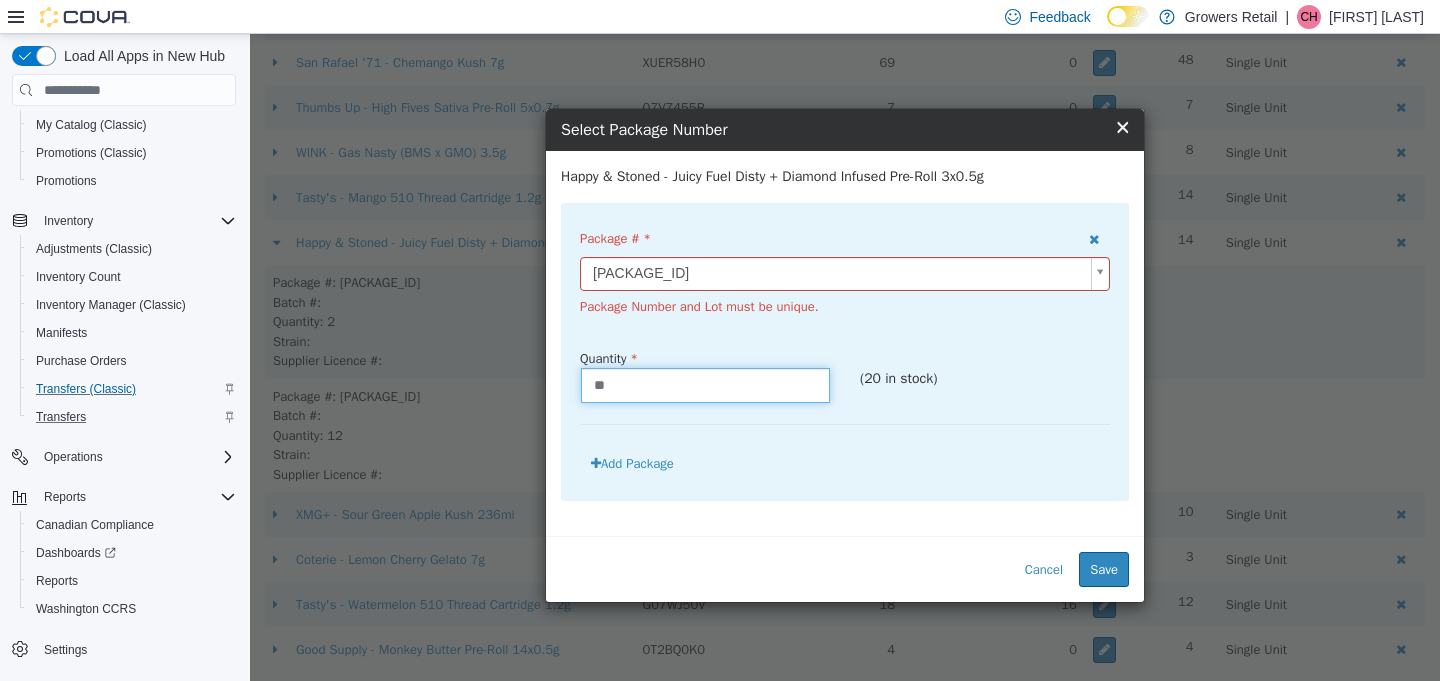 click on "**" at bounding box center [705, 385] 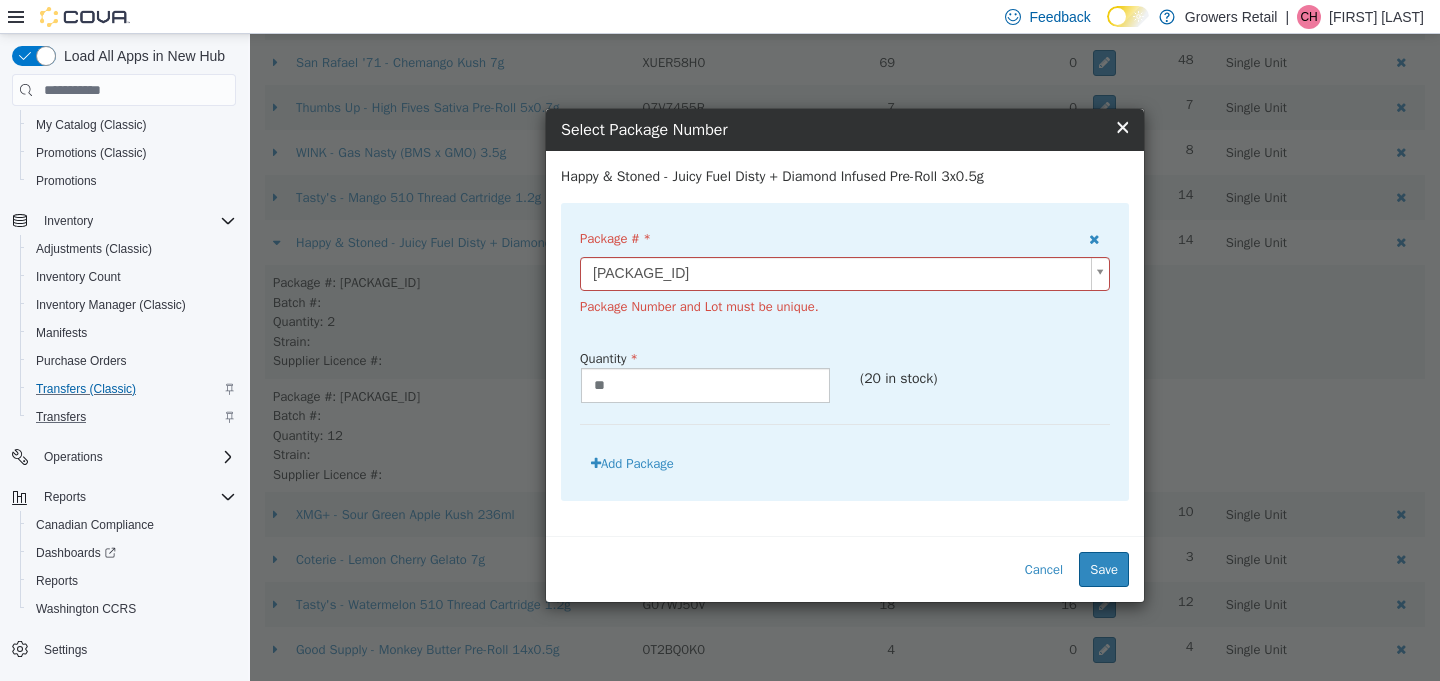 click on "×
The following errors occurred:[1] Tried to ship 2.00 unit(s) of Happy & Stoned - Juicy Fuel Disty + Diamond Infused Pre-Roll 3x0.5g (2XQX4U46) but only 0 unit(s) are in stock.
Transfers
TR[ID]-[NUMBER]
Transfer #[ID]-[NUMBER]
Preparing Download... Tools PDF Download
Delete
Auto Complete Transfer Ship Transfer
Transfer Details Edit Status
Pending
Transfer From Location
[NUMBER] [STREET]
Transfer To Location
[NUMBER] [STREET]
ETA [MONTH] [DAY], [YEAR] Notes -
Created On [MONTH] [DAY], [YEAR], [TIME] Shipped On - Last Received On - Completed On - Products  ( 93 )
Search or Scan to Add Product     Add
Item SKU Available at Source Available at Destination Transfer Quantity Unit Volo - CAP Junky x Jealousy Blunt 1g BA0Y4QNQ 1  0  1 Single Unit Crooked Dory - AAA+ Indica Pre-Roll 5x0.5g PYN46F2M 6  0  6 Single Unit WINK - Grape Galena Blunt 1x1g 8ECBC8AP 2  0  2 Single Unit MNN1ML4X 1  0  1 Single Unit F6LDLQ4V 7  4" at bounding box center [845, -1895] 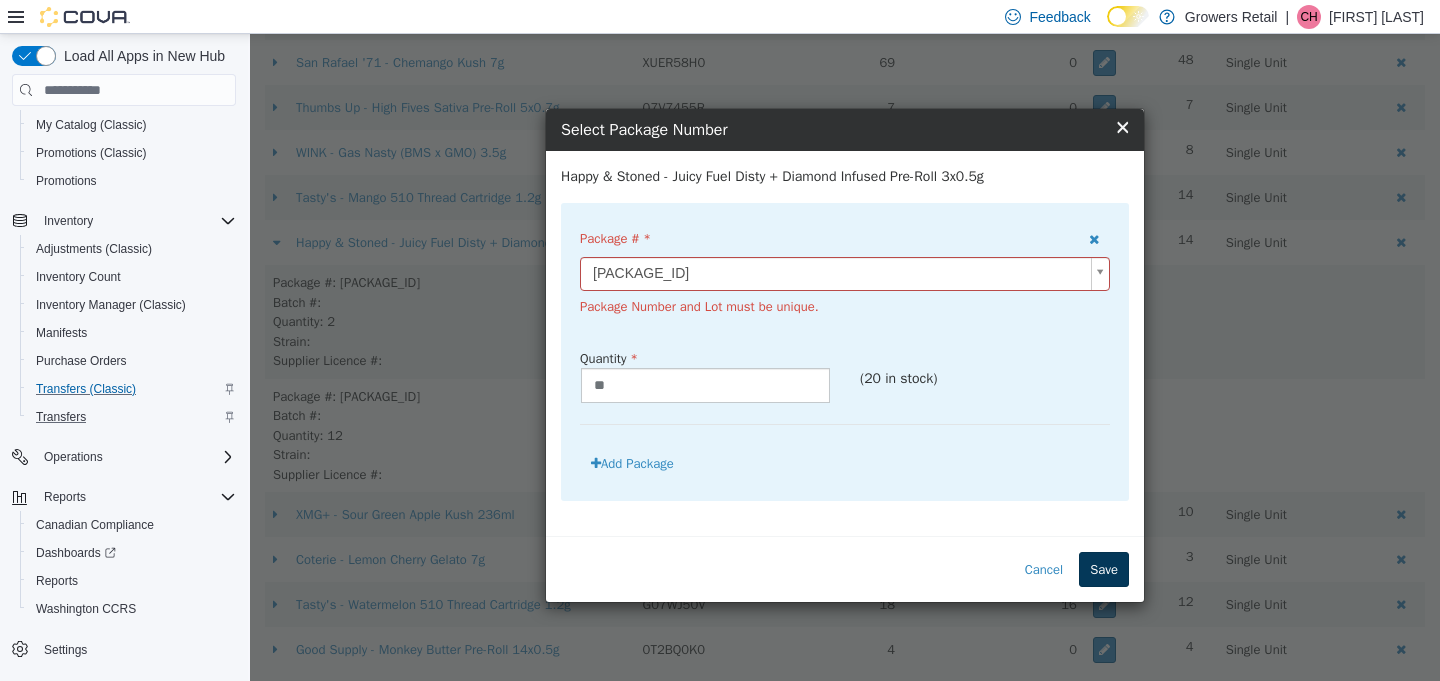 click on "Save" at bounding box center (1104, 570) 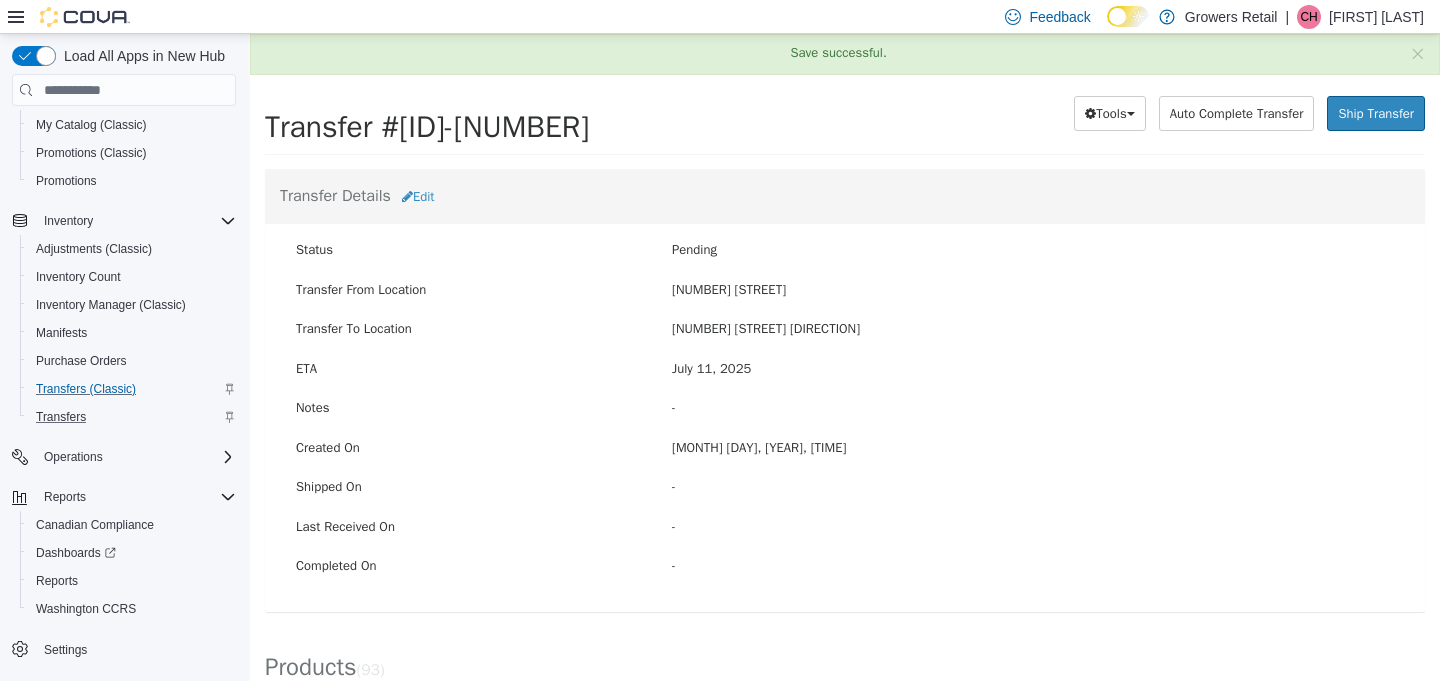 scroll, scrollTop: 0, scrollLeft: 0, axis: both 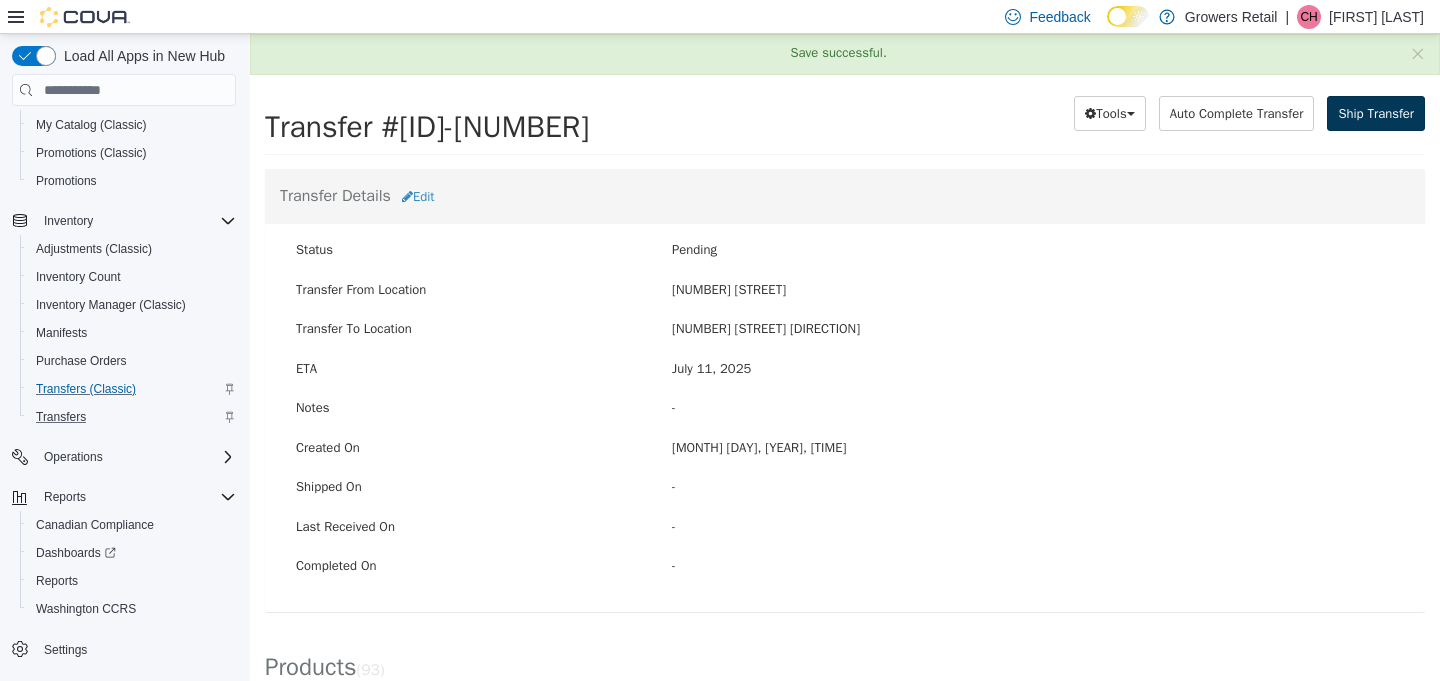 click on "Ship Transfer" at bounding box center [1376, 113] 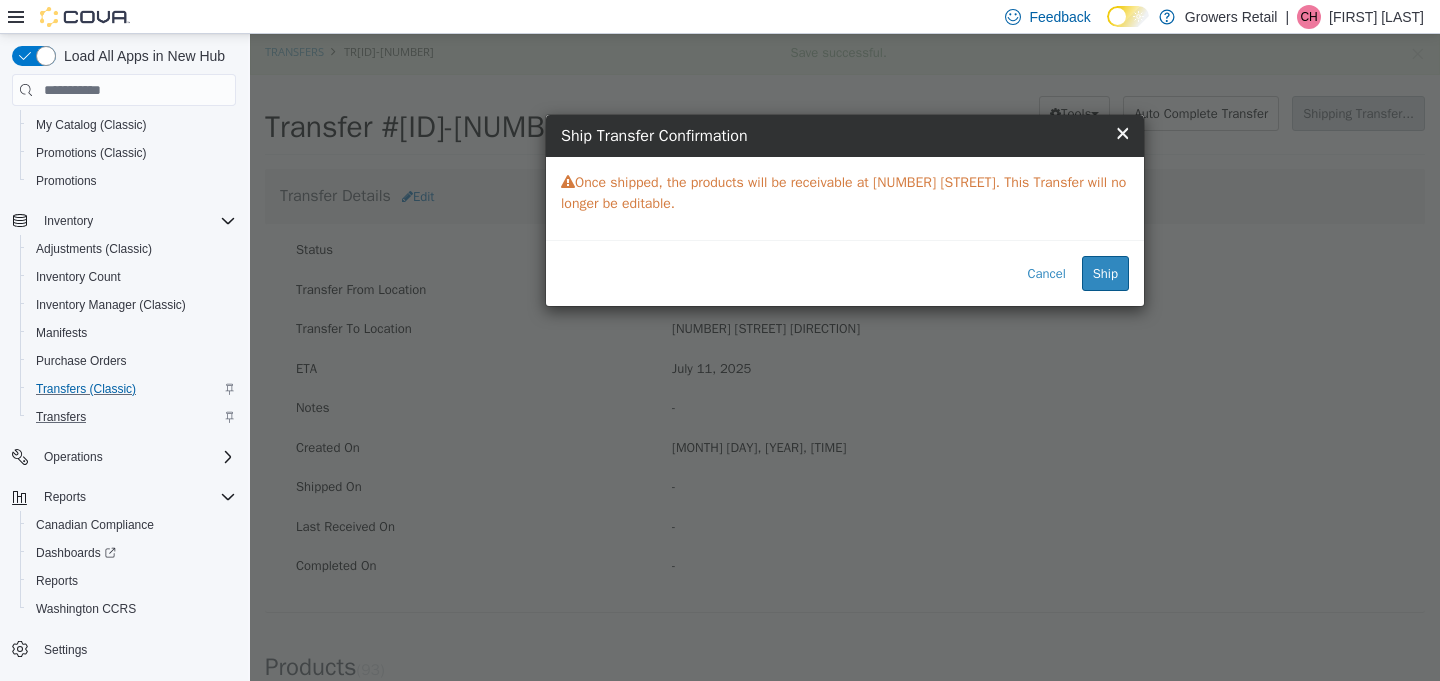 scroll, scrollTop: 0, scrollLeft: 0, axis: both 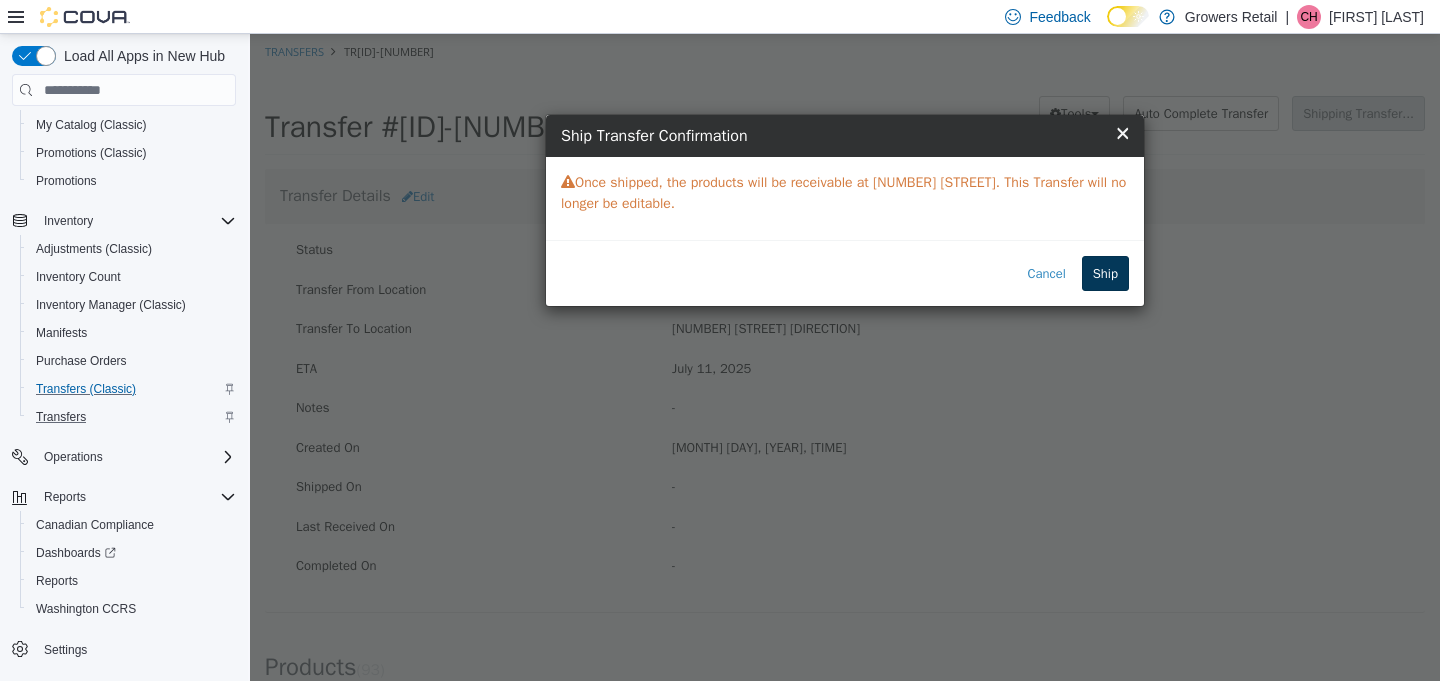 click on "Ship" at bounding box center (1105, 274) 